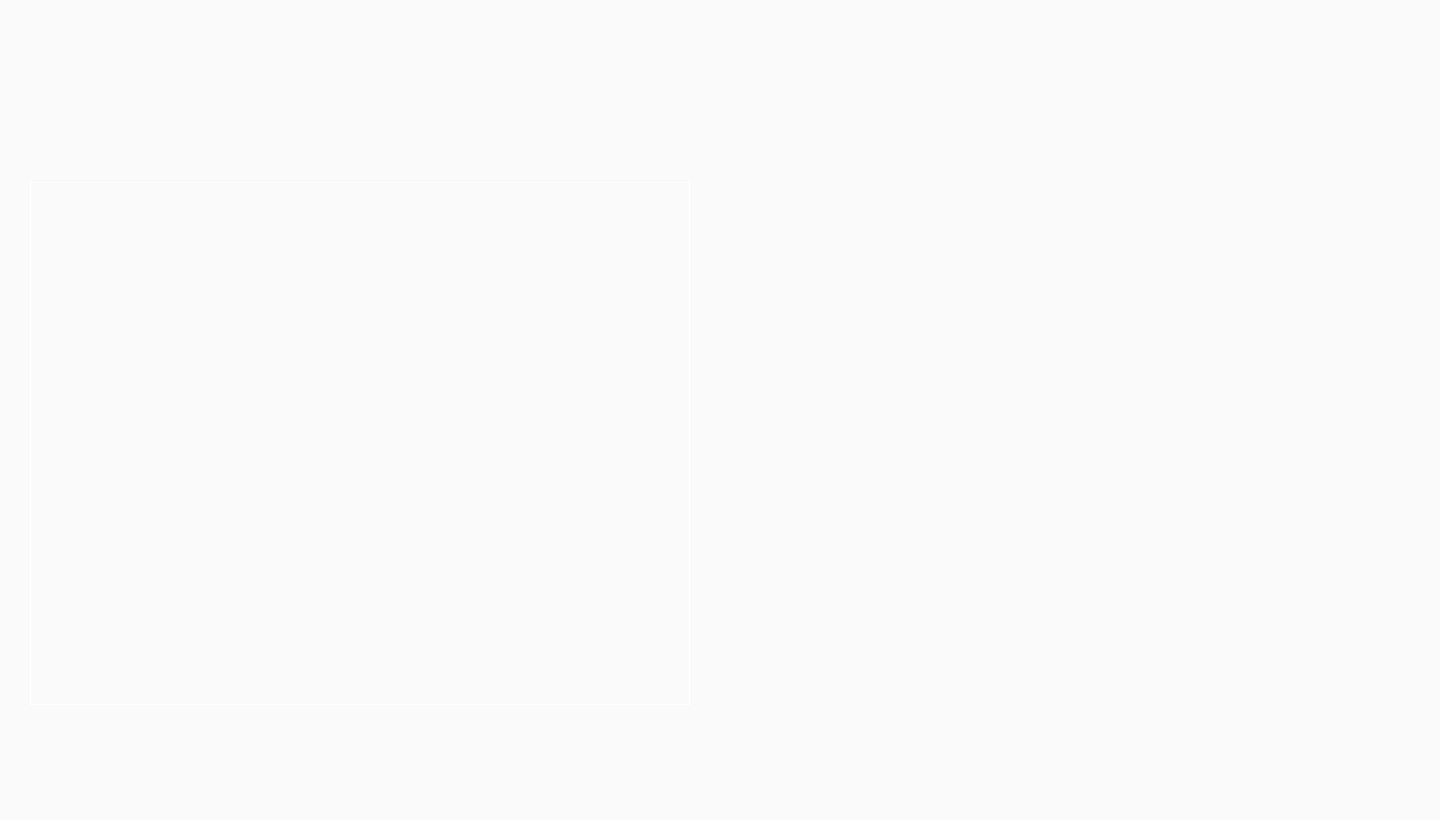 scroll, scrollTop: 0, scrollLeft: 0, axis: both 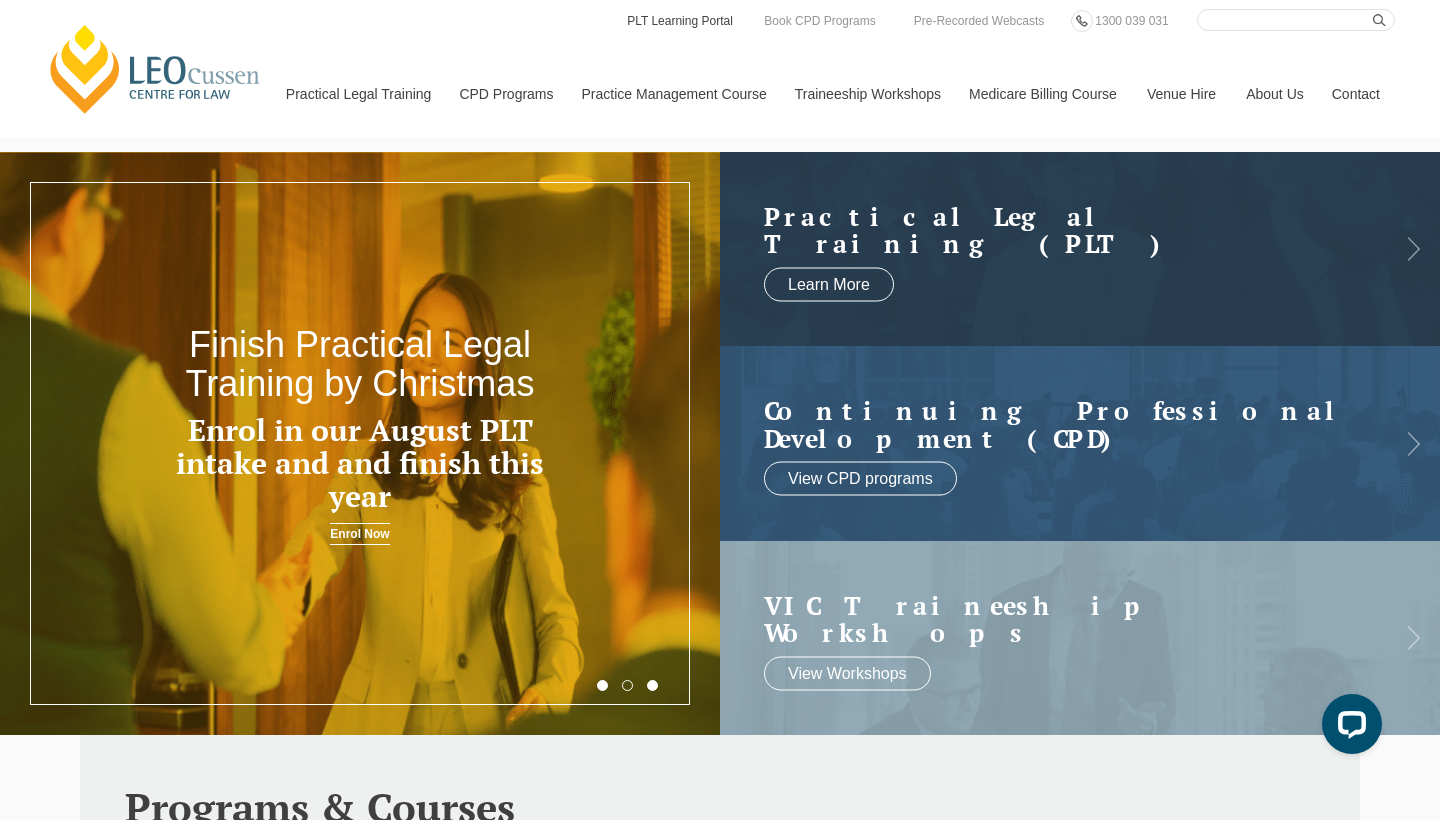 click on "PLT Learning Portal" at bounding box center [680, 21] 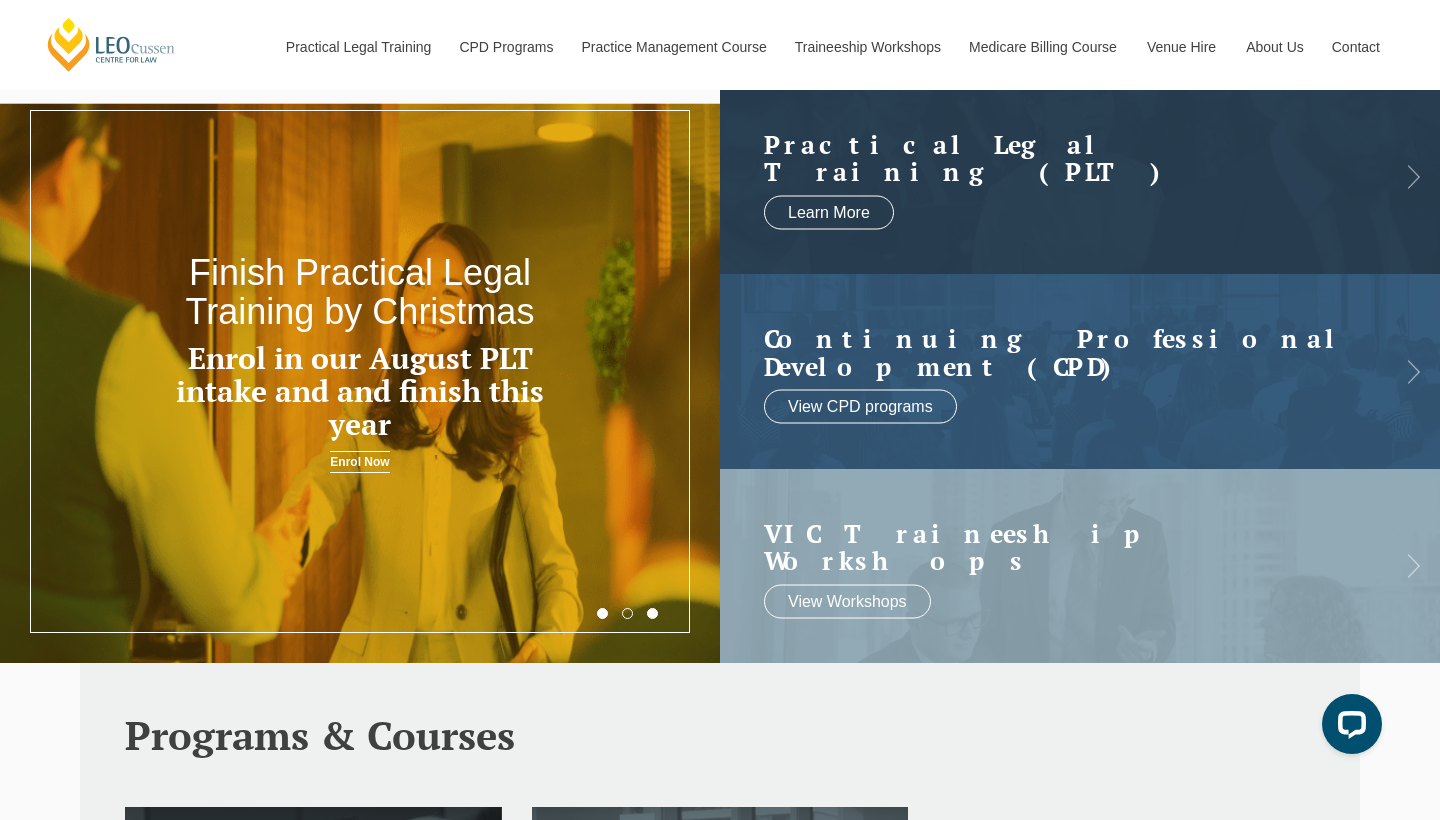 scroll, scrollTop: 73, scrollLeft: 0, axis: vertical 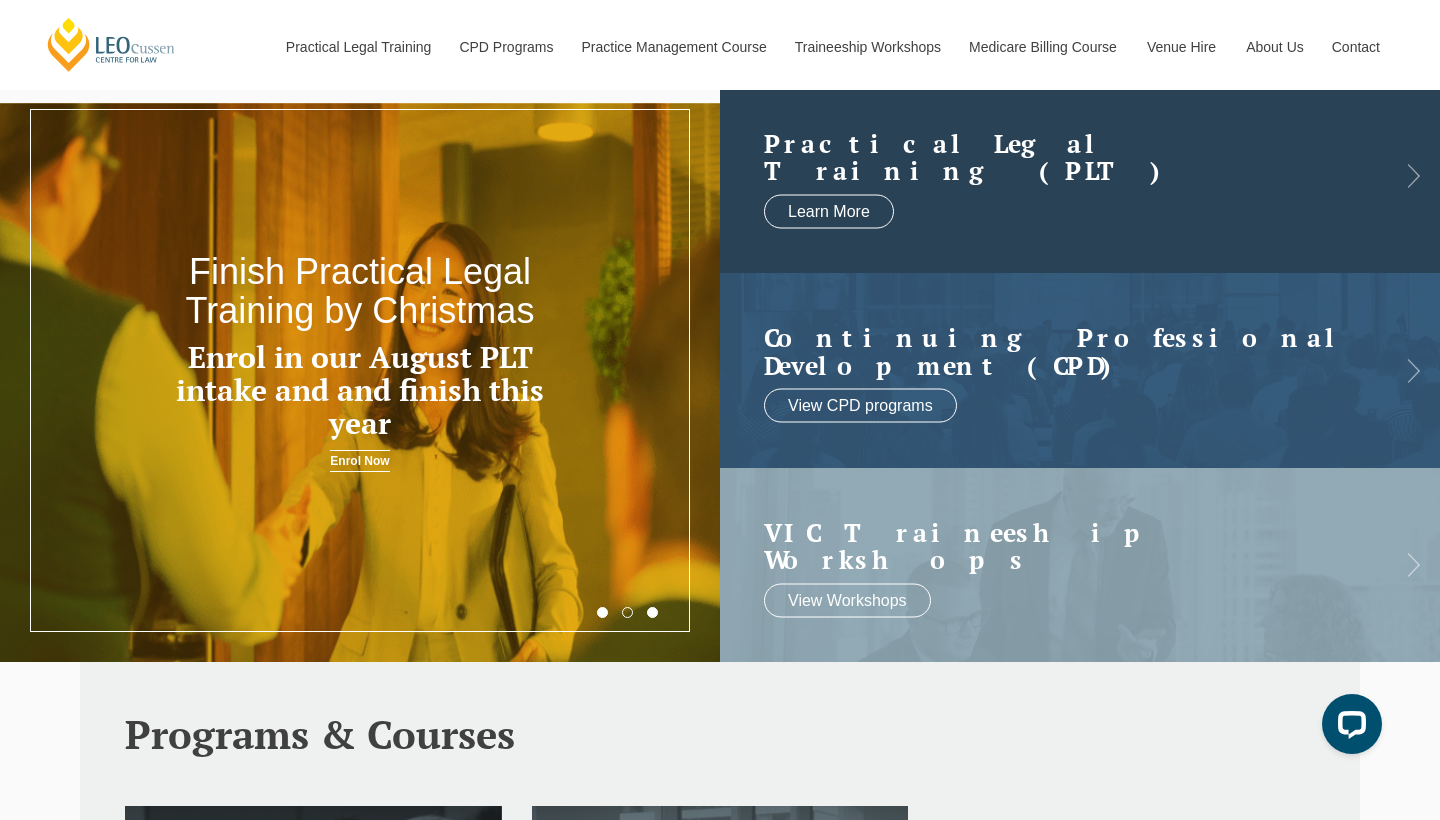 click at bounding box center (1080, 176) 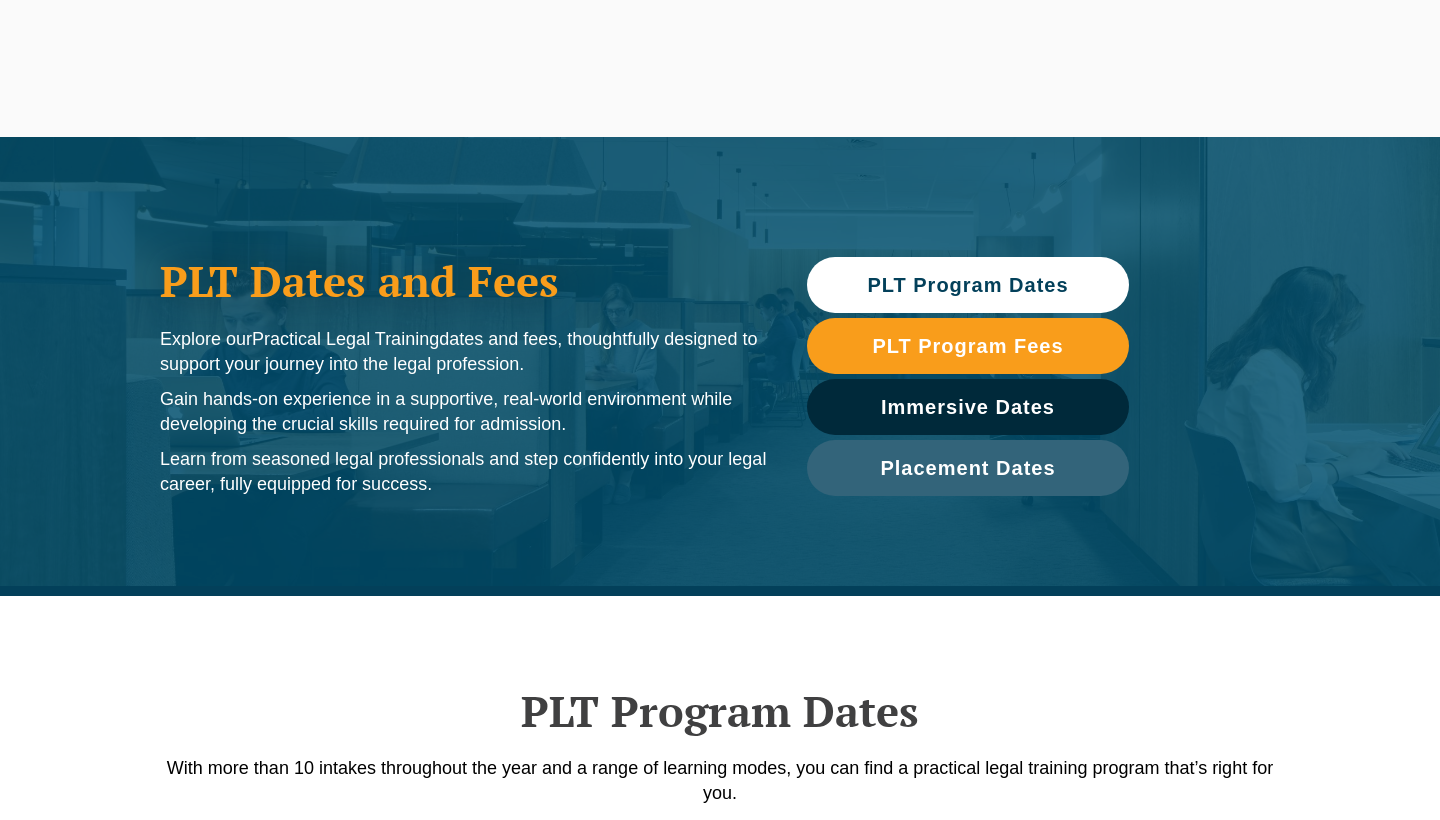 scroll, scrollTop: 87, scrollLeft: 0, axis: vertical 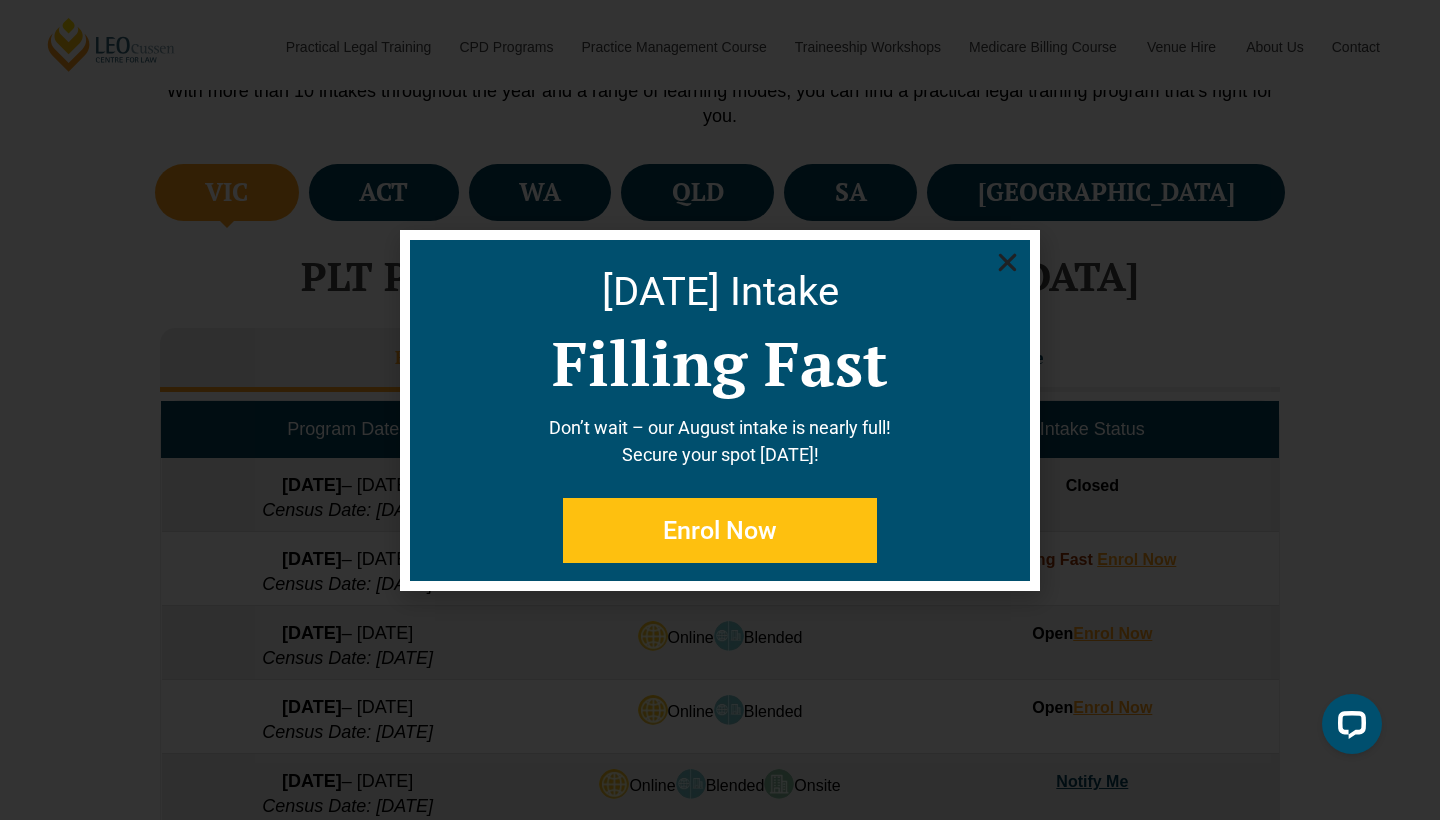 click 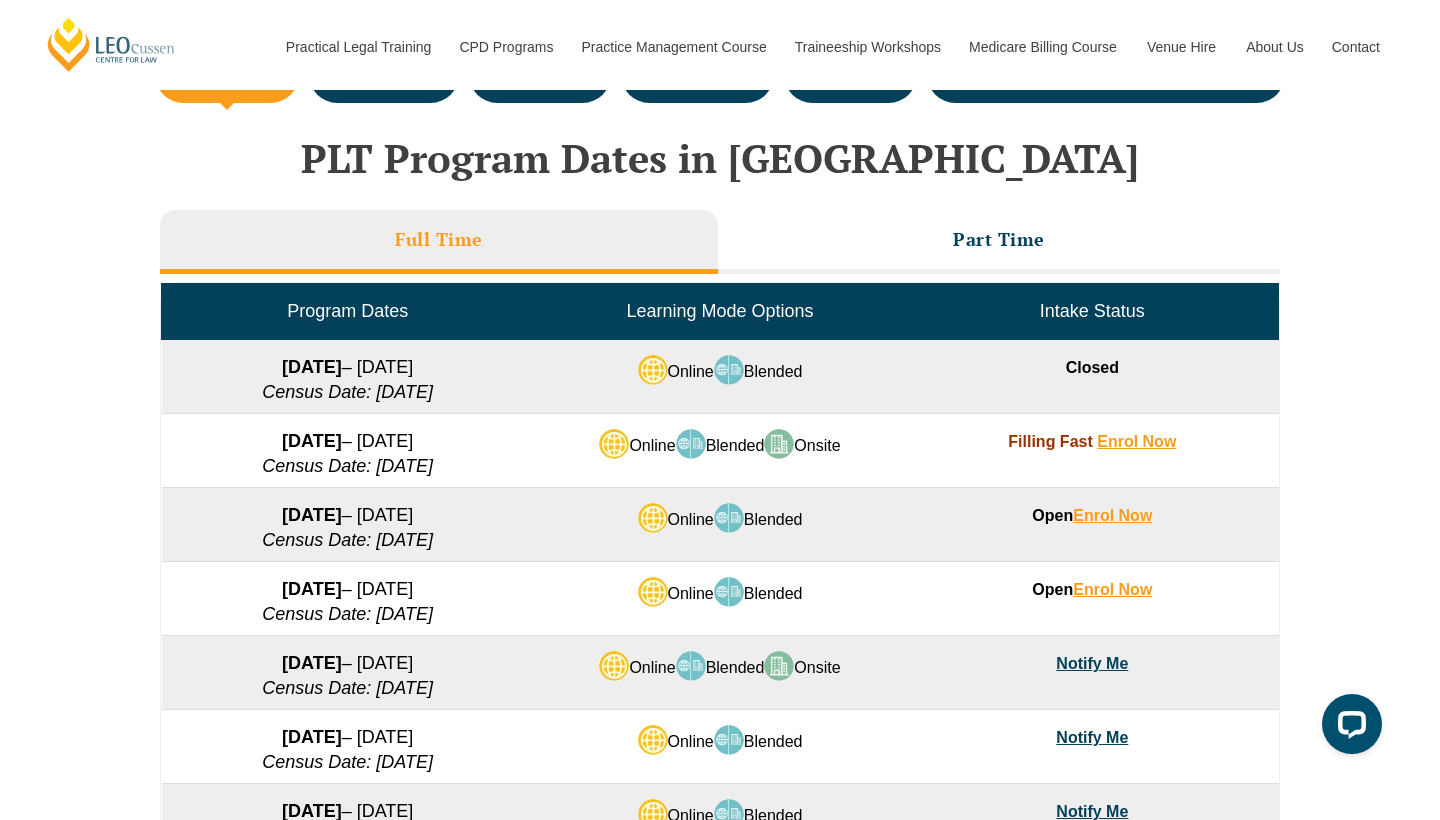 scroll, scrollTop: 797, scrollLeft: 0, axis: vertical 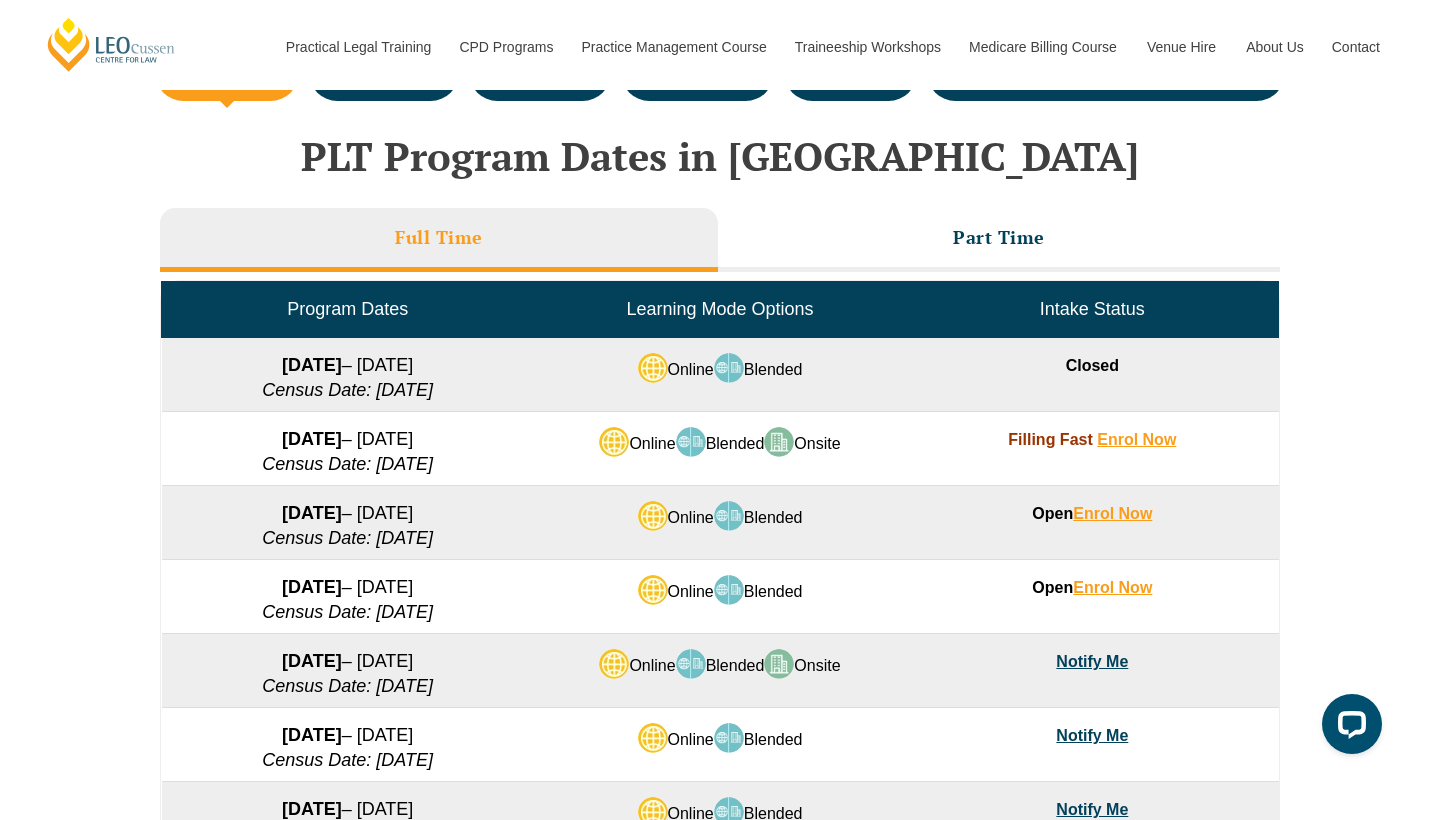 click on "Online   Blended   Onsite" at bounding box center [720, 449] 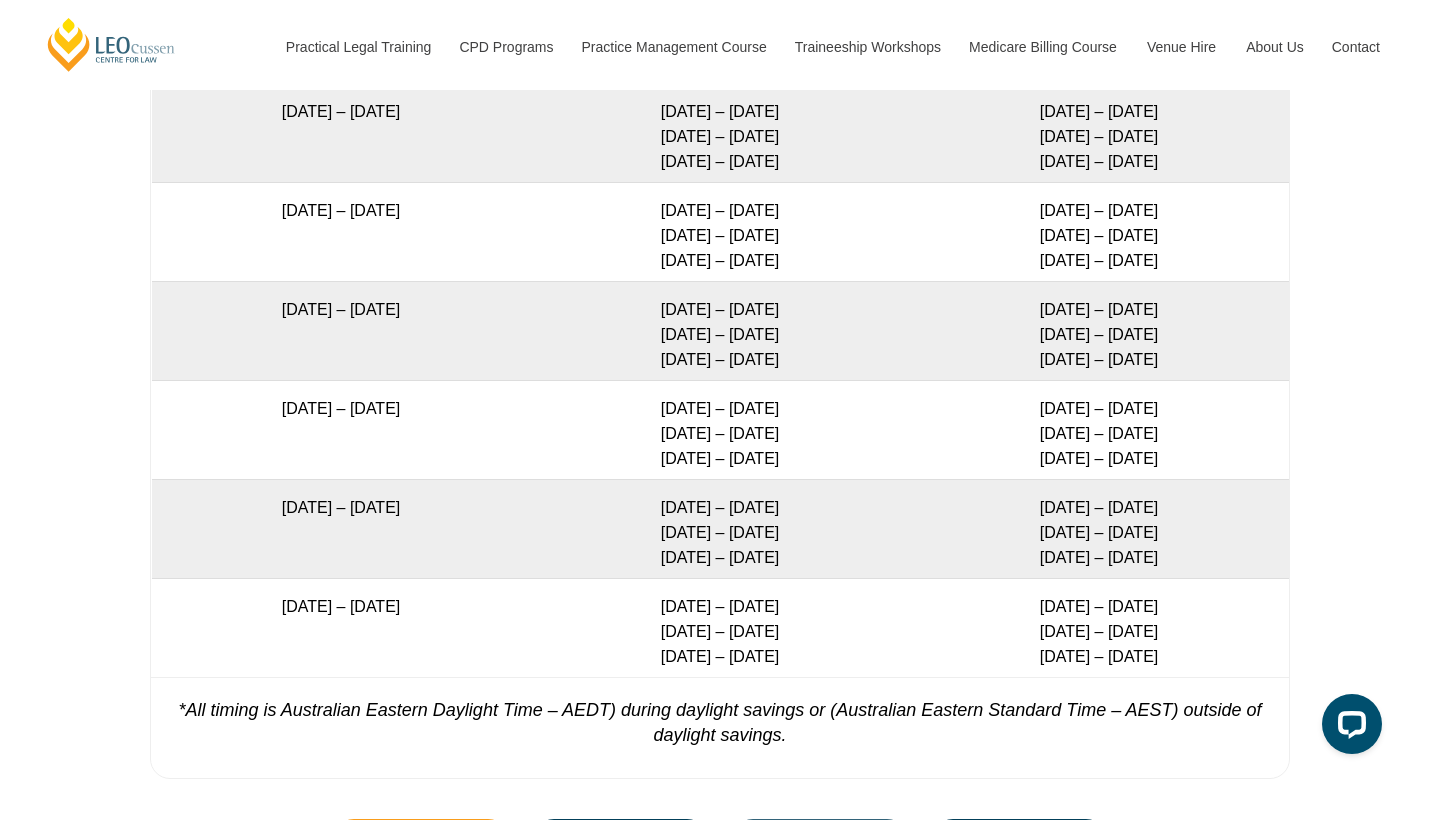 scroll, scrollTop: 3582, scrollLeft: 0, axis: vertical 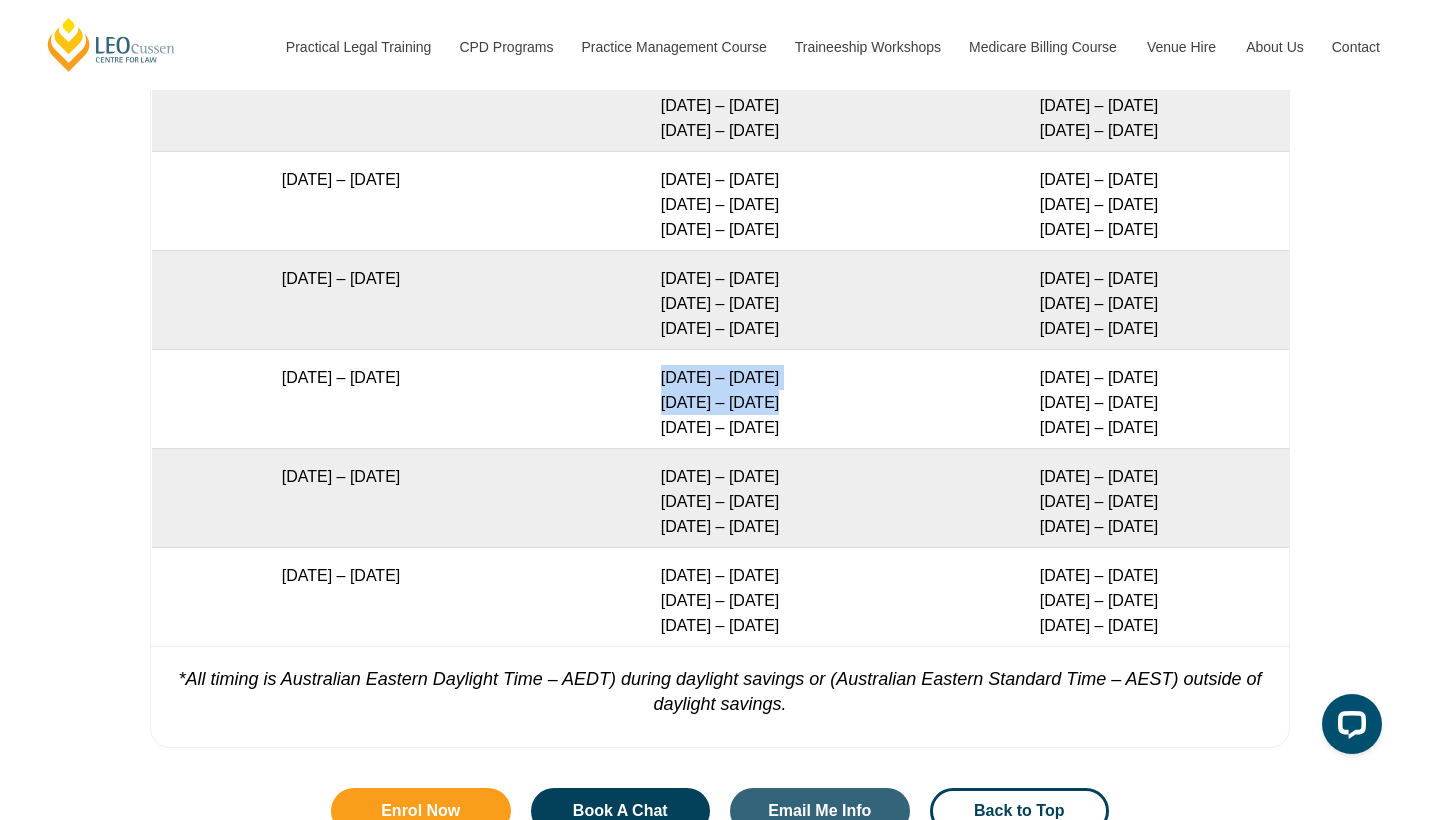 drag, startPoint x: 651, startPoint y: 351, endPoint x: 766, endPoint y: 380, distance: 118.60017 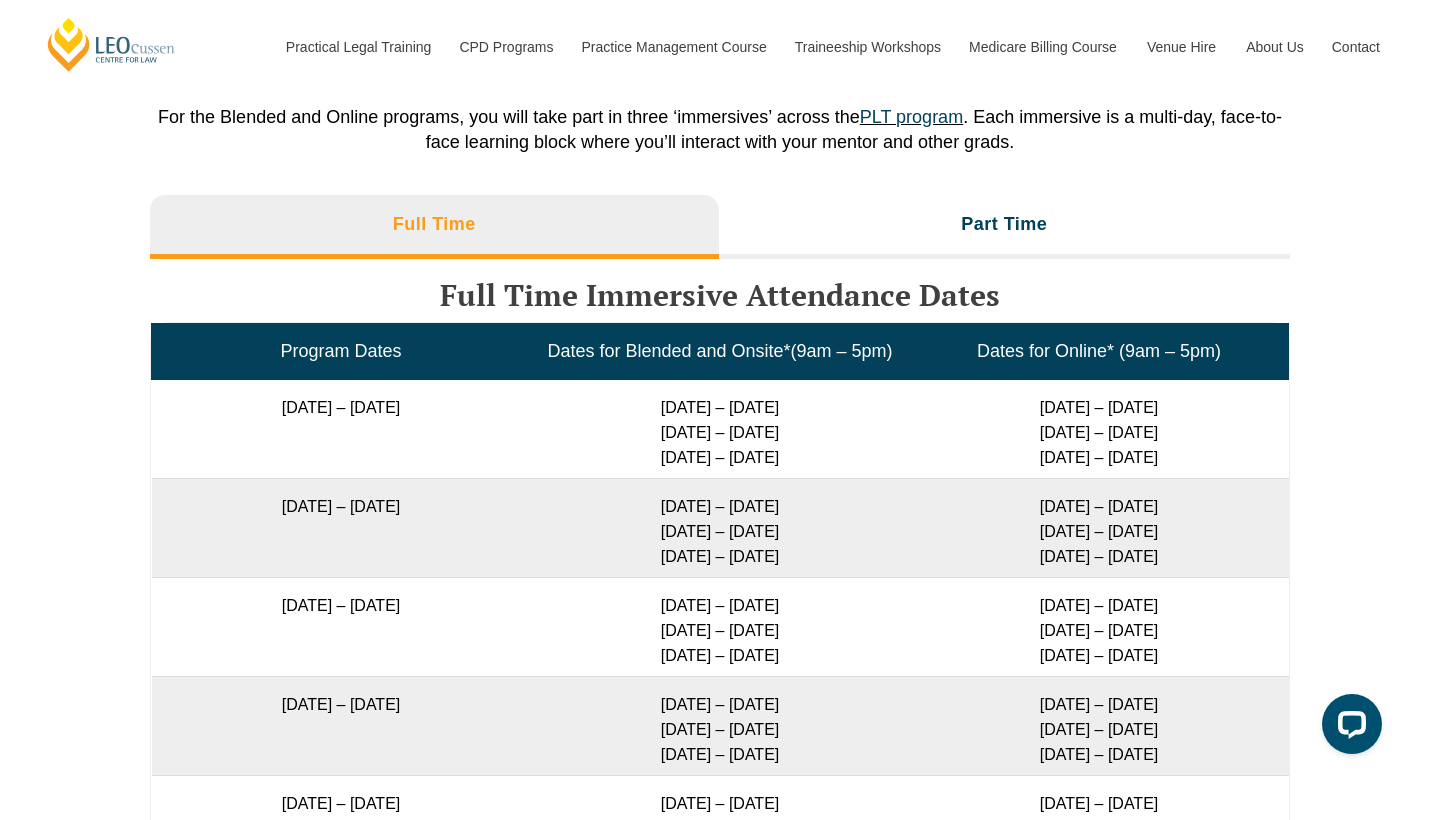 scroll, scrollTop: 3074, scrollLeft: 0, axis: vertical 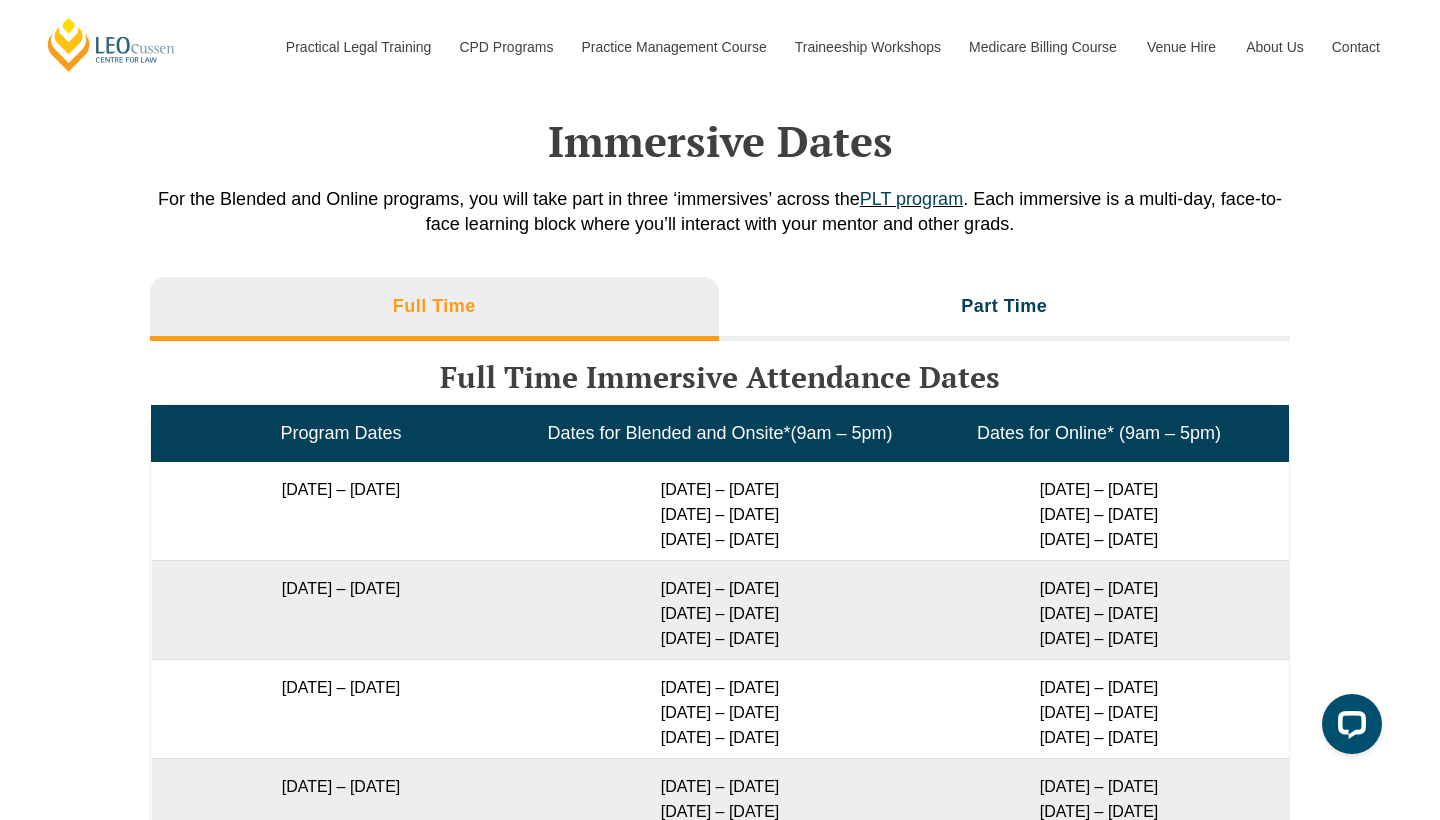 click on "Full Time Immersive Attendance Dates" at bounding box center [720, 377] 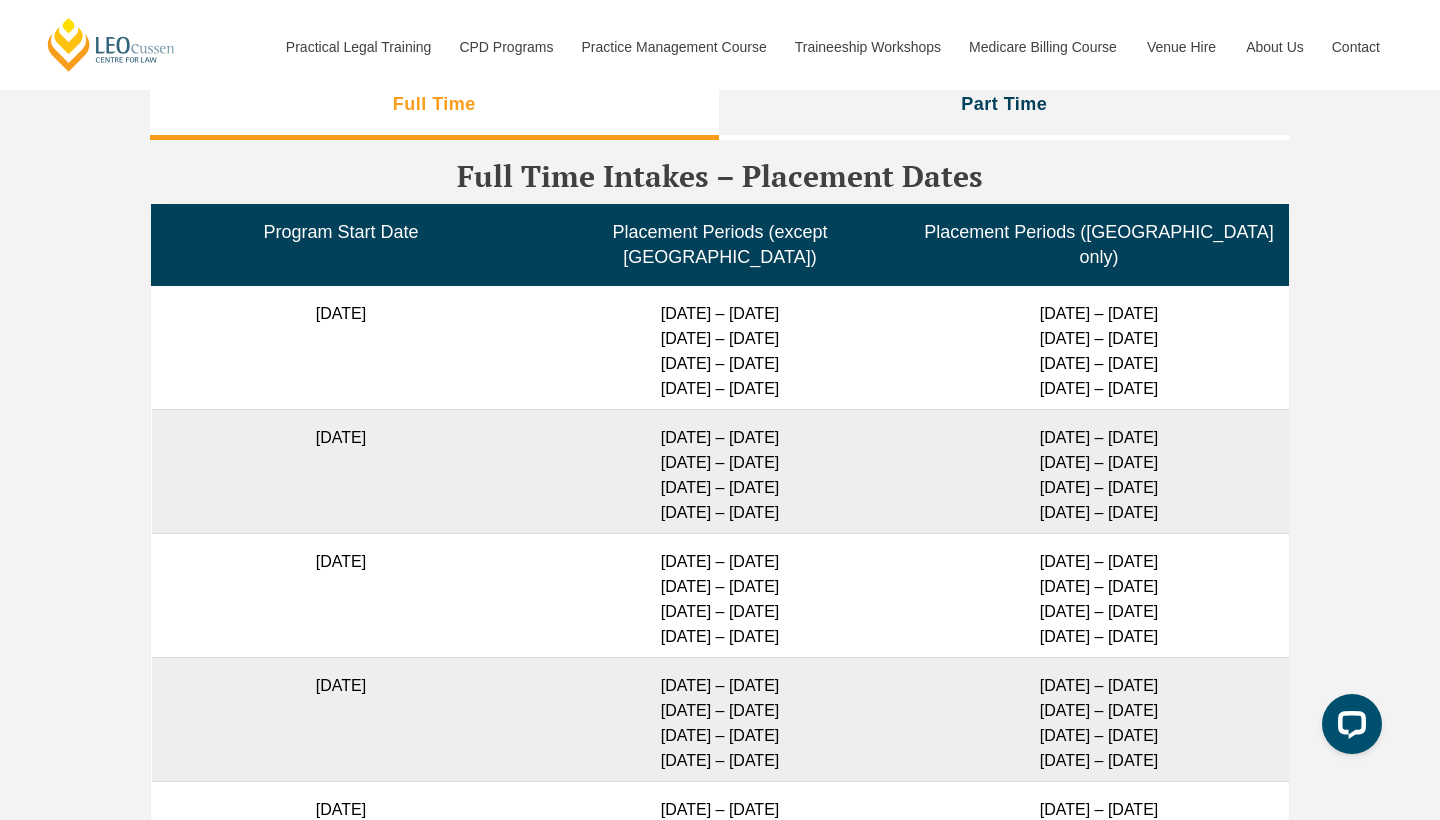 scroll, scrollTop: 4721, scrollLeft: 0, axis: vertical 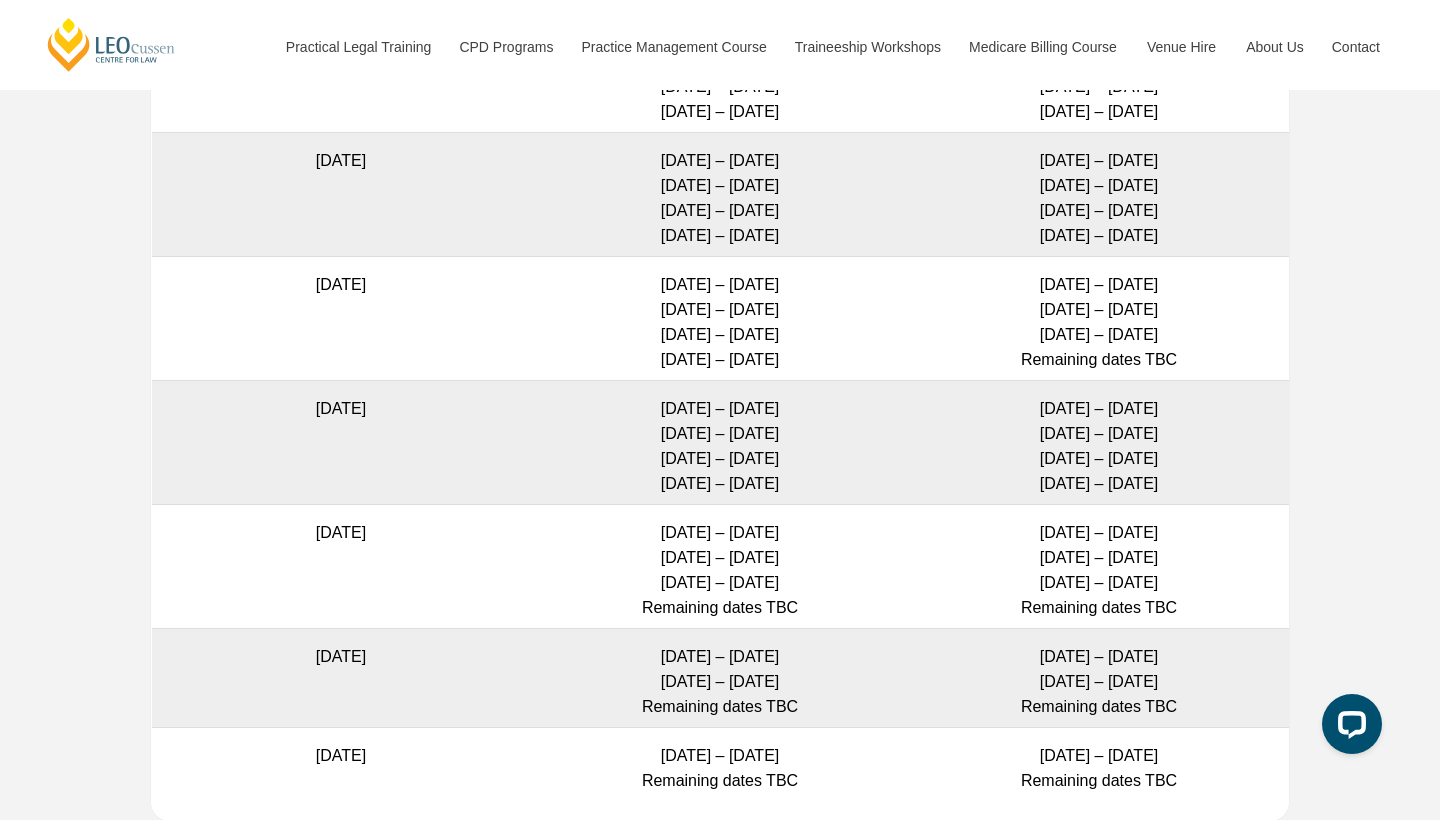 click on "27 Jan – 16 Feb 2026  23 Feb – 16 March 2026  11 May – 29 May 2026  Remaining dates TBC" at bounding box center [720, 566] 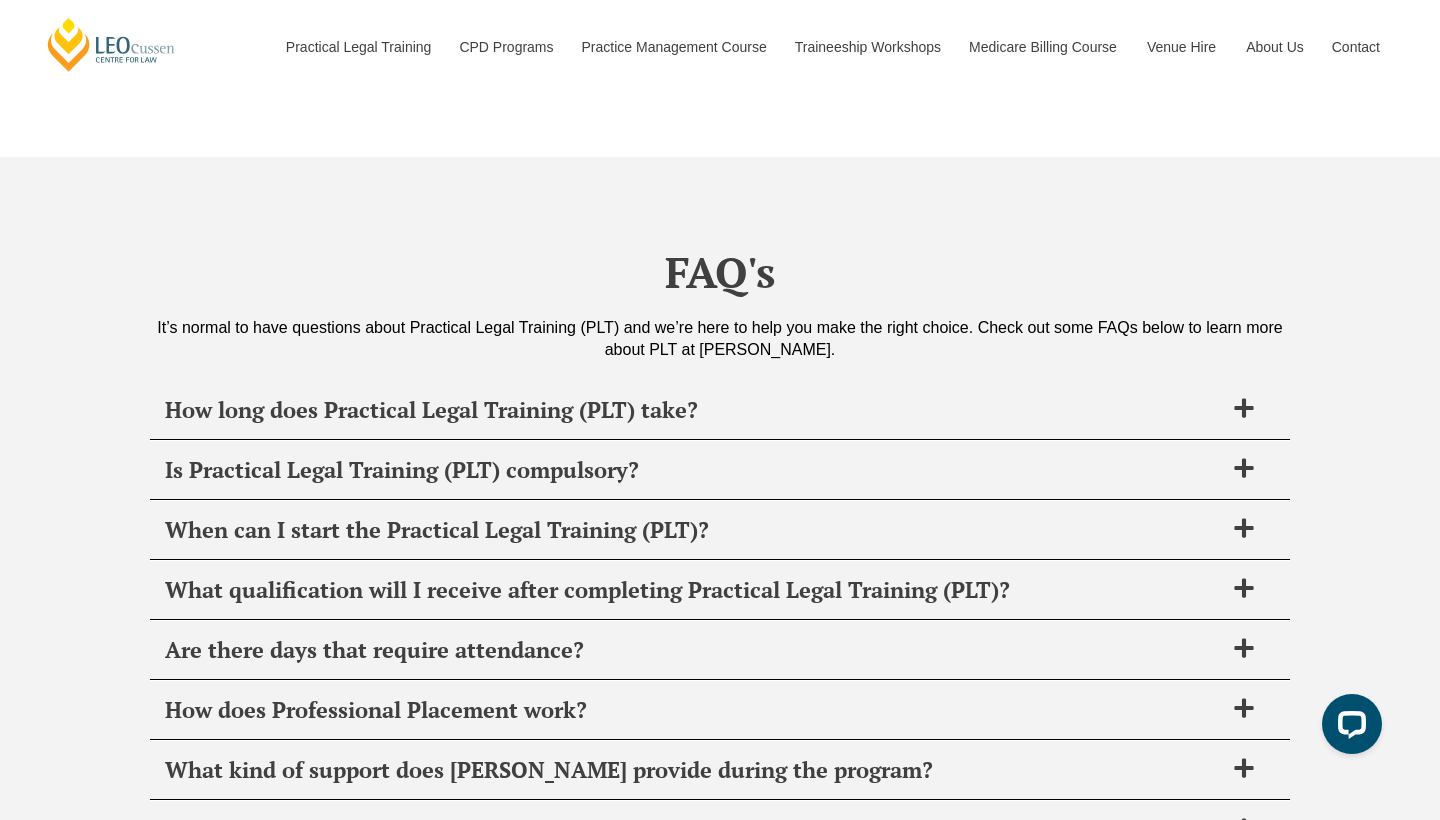 scroll, scrollTop: 7261, scrollLeft: 0, axis: vertical 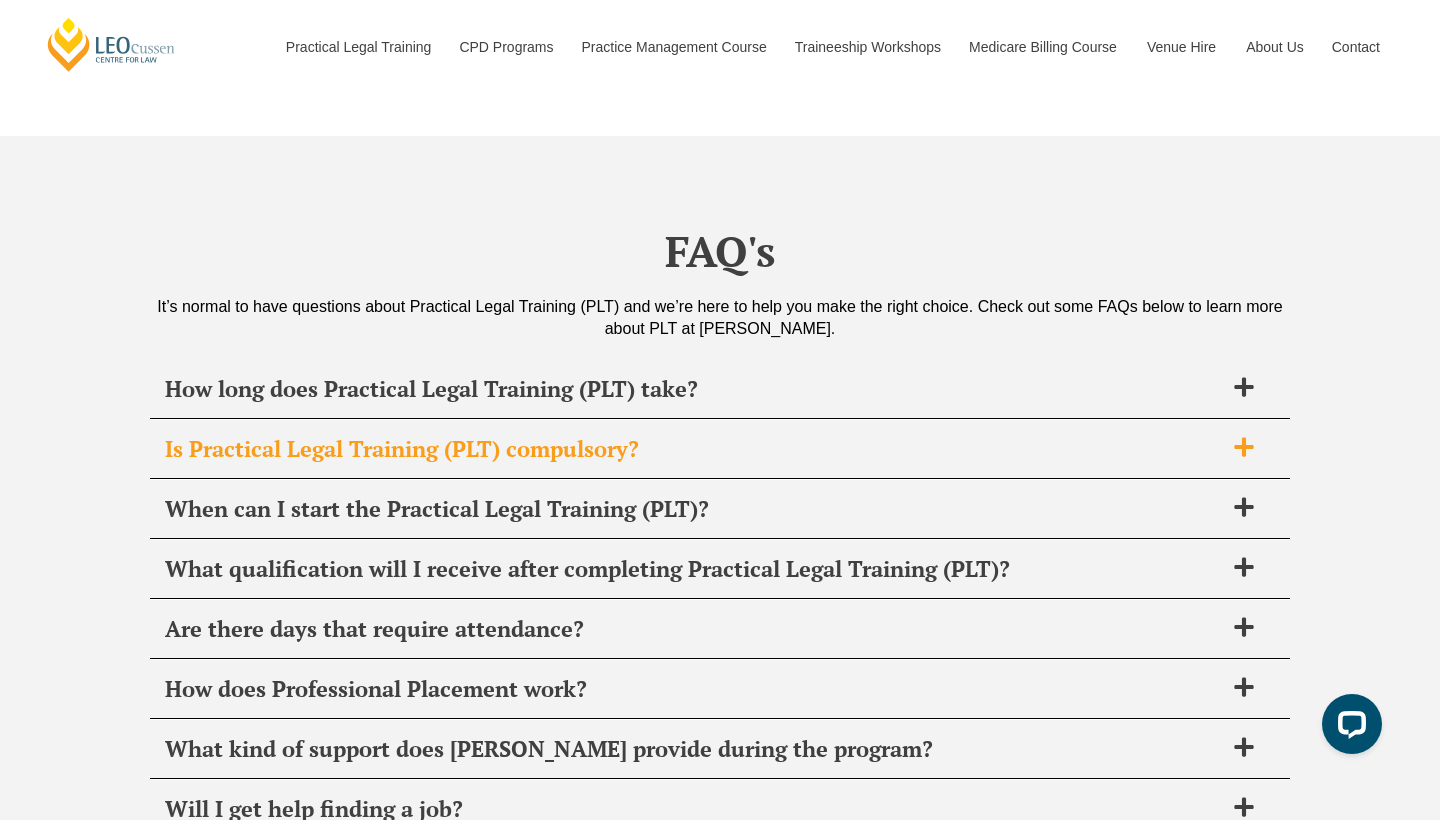 click on "Is Practical Legal Training (PLT) compulsory?" at bounding box center (694, 449) 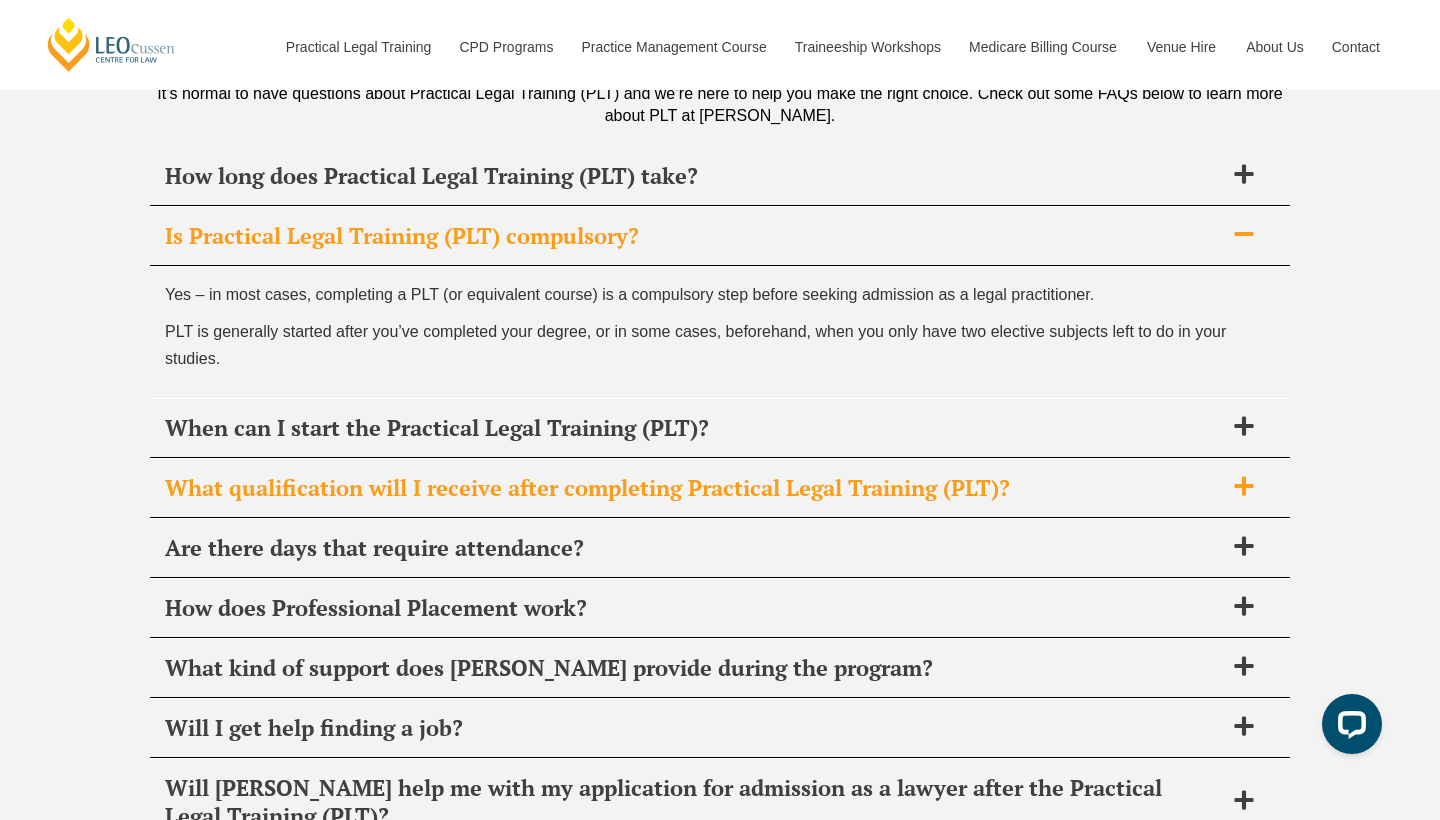 scroll, scrollTop: 7478, scrollLeft: 0, axis: vertical 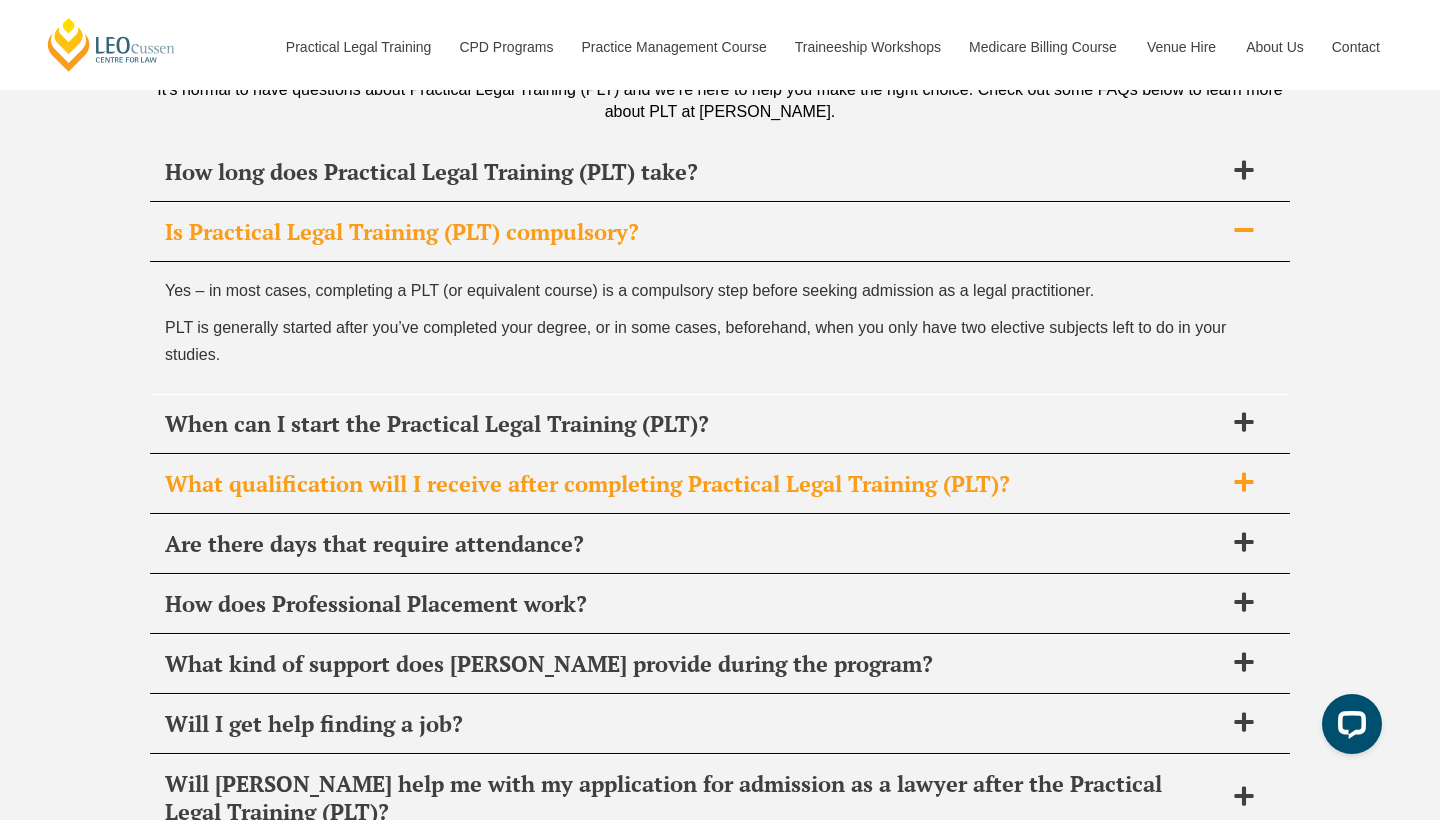 click on "What qualification will I receive after completing Practical Legal Training (PLT)?" at bounding box center [694, 484] 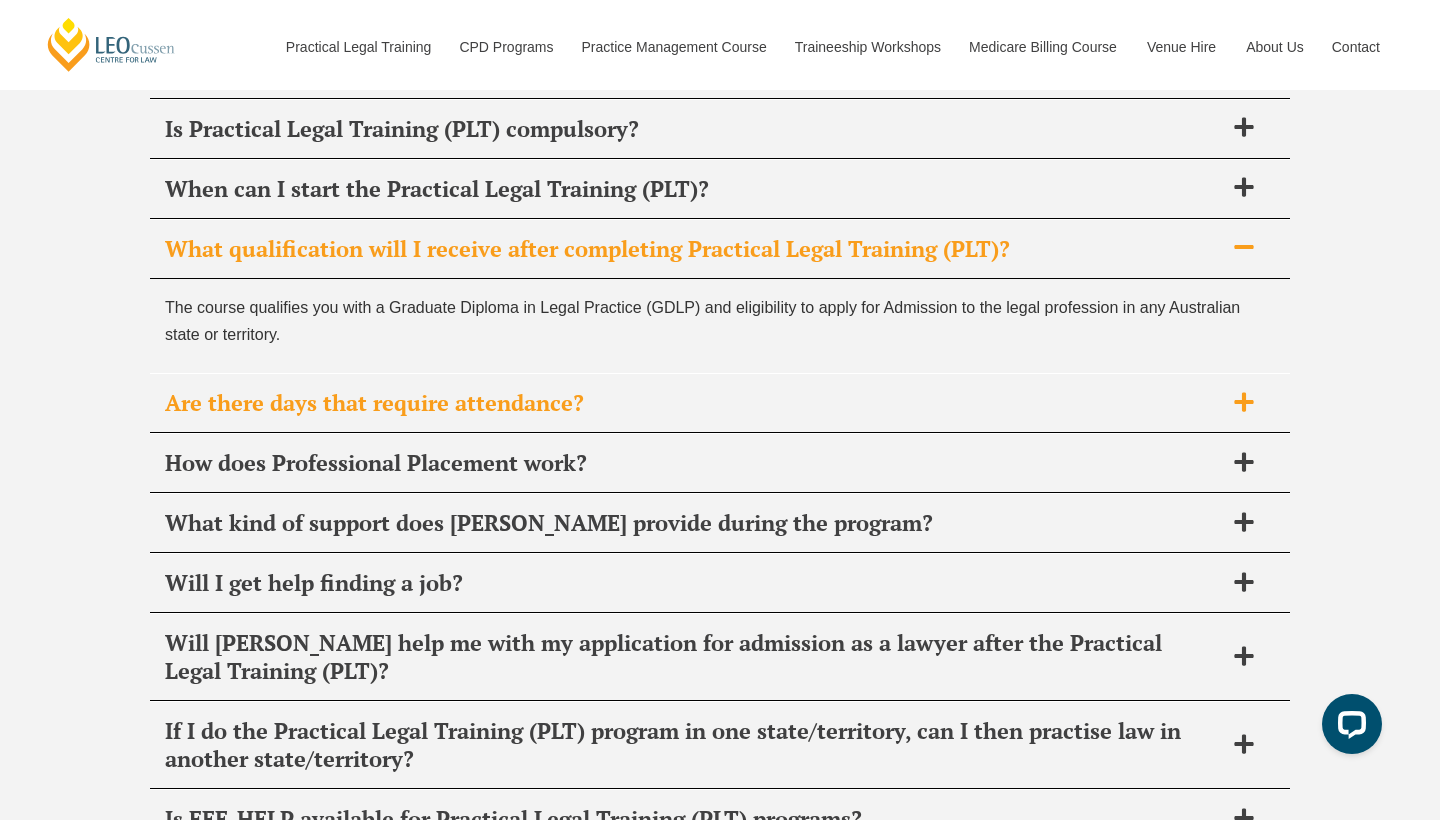 scroll, scrollTop: 7582, scrollLeft: 0, axis: vertical 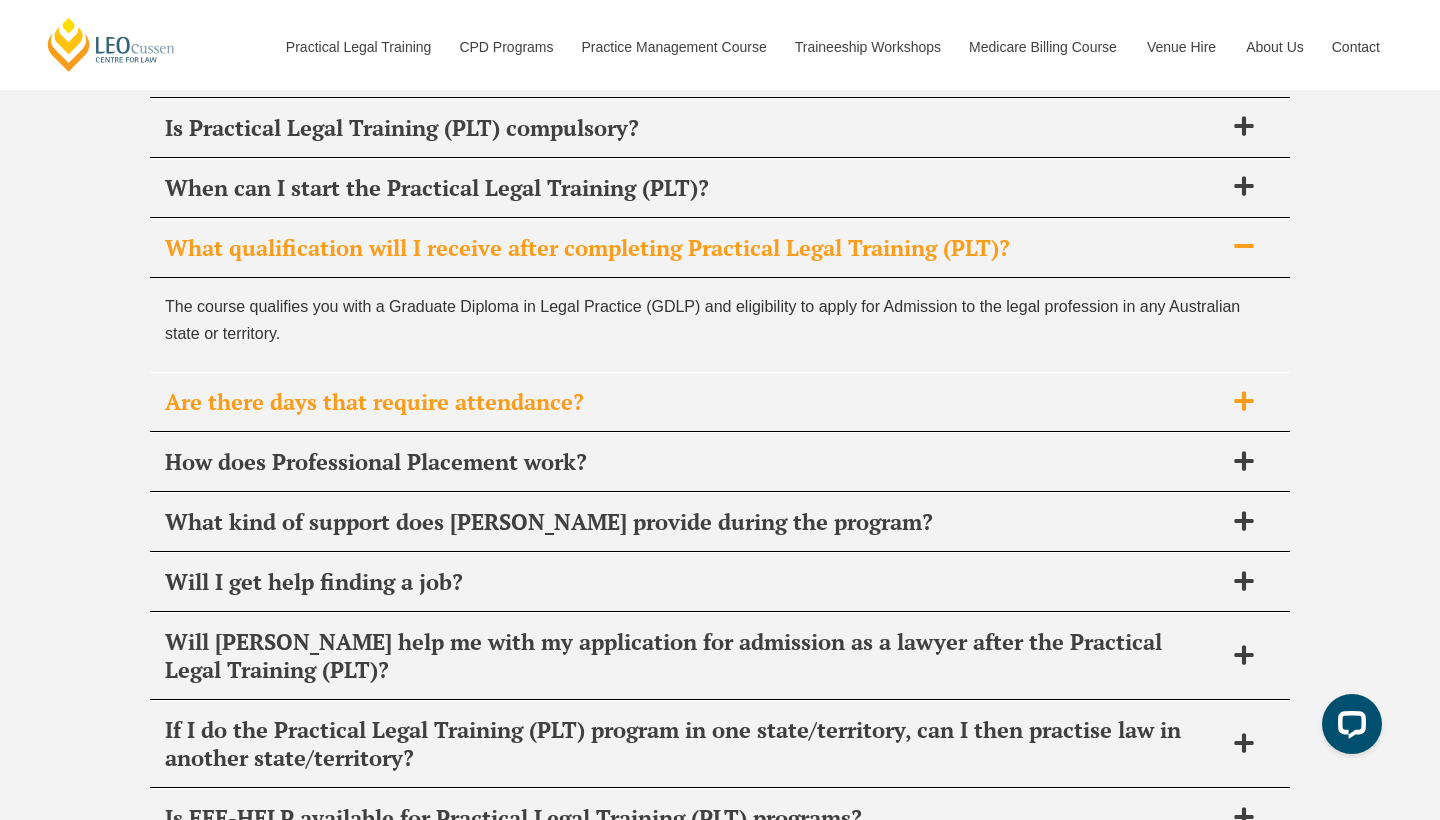 click on "Are there days that require attendance?" at bounding box center (694, 402) 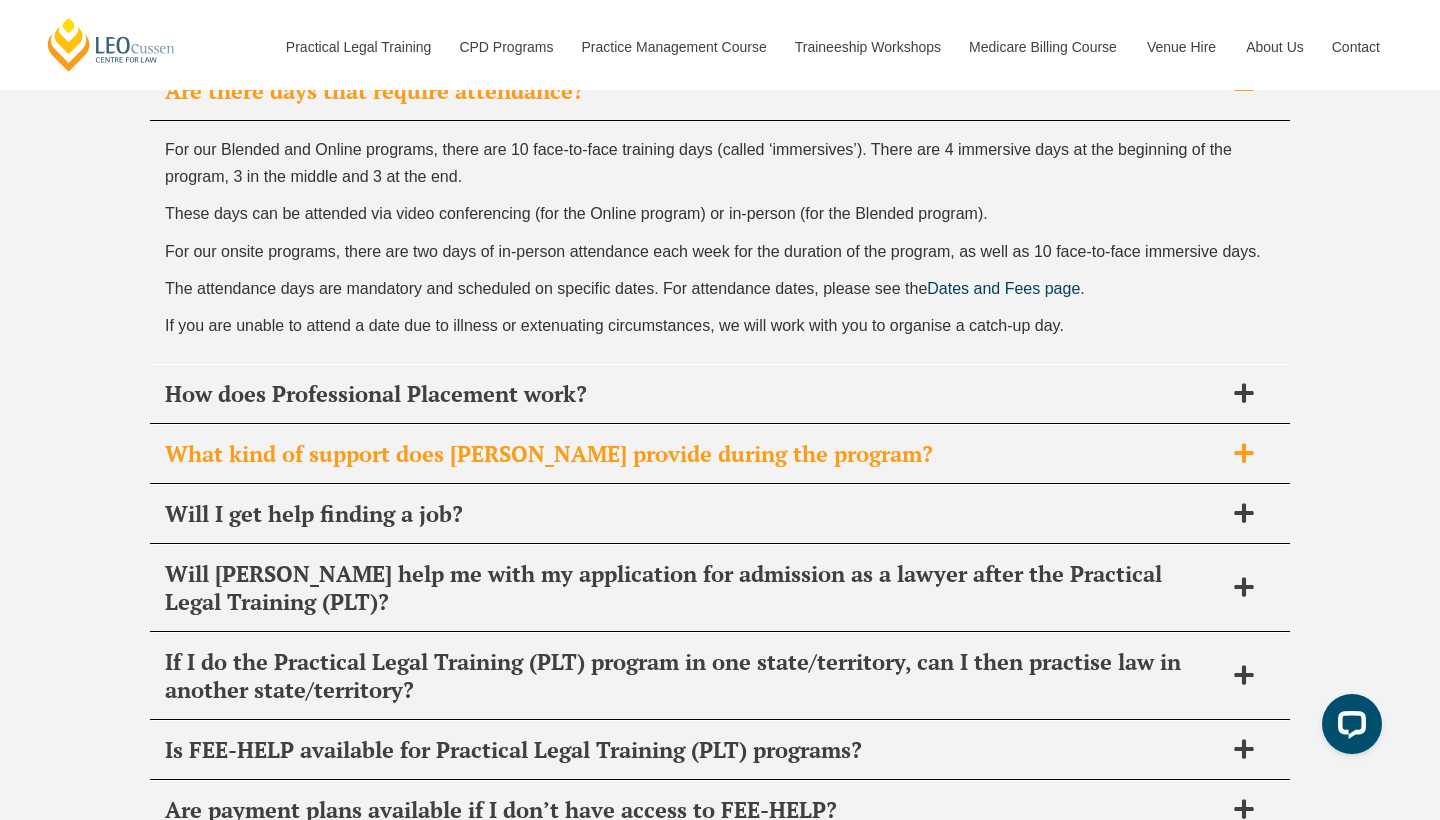 scroll, scrollTop: 7802, scrollLeft: 0, axis: vertical 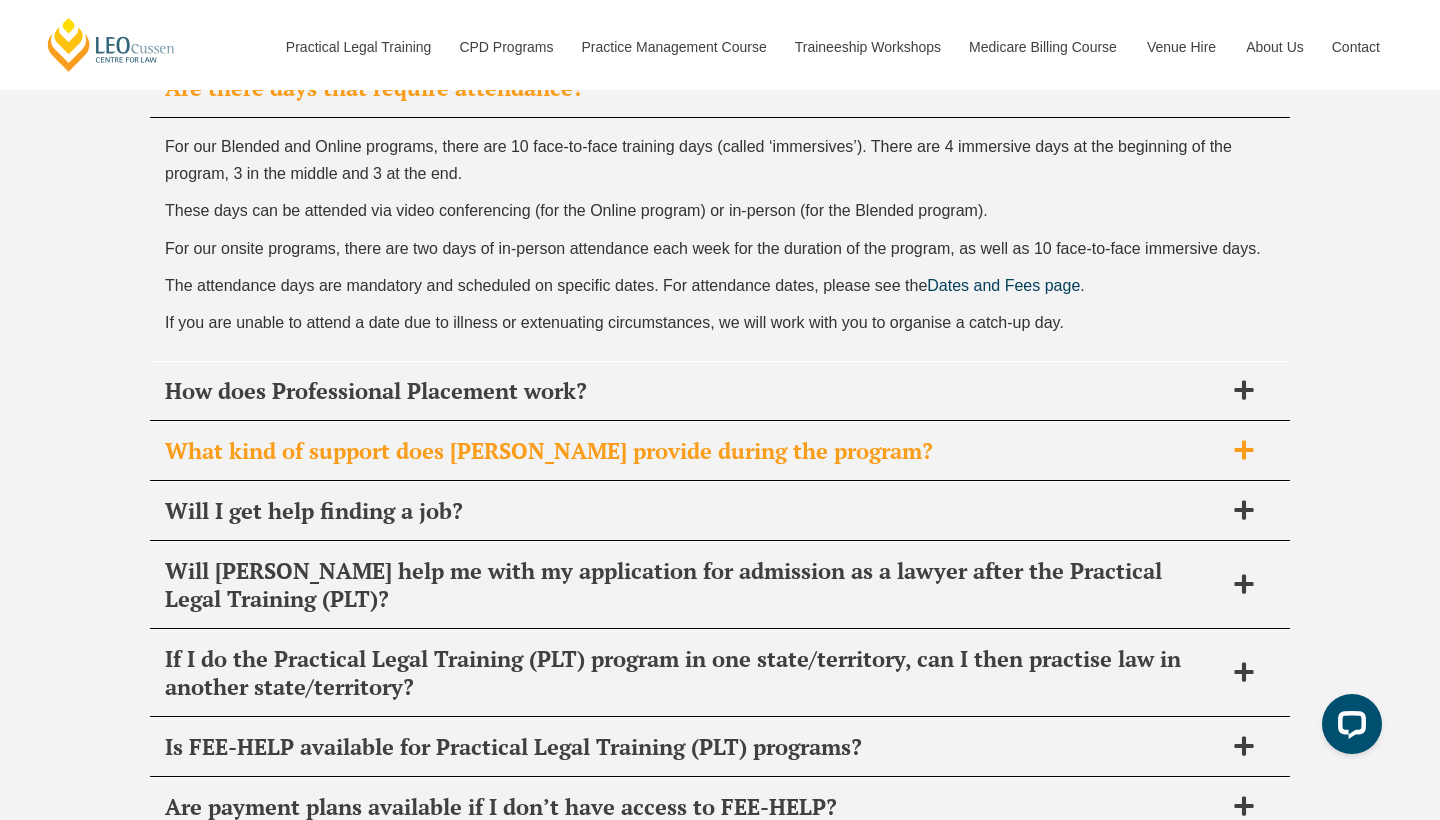 click on "What kind of support does Leo Cussen provide during the program?" at bounding box center [694, 451] 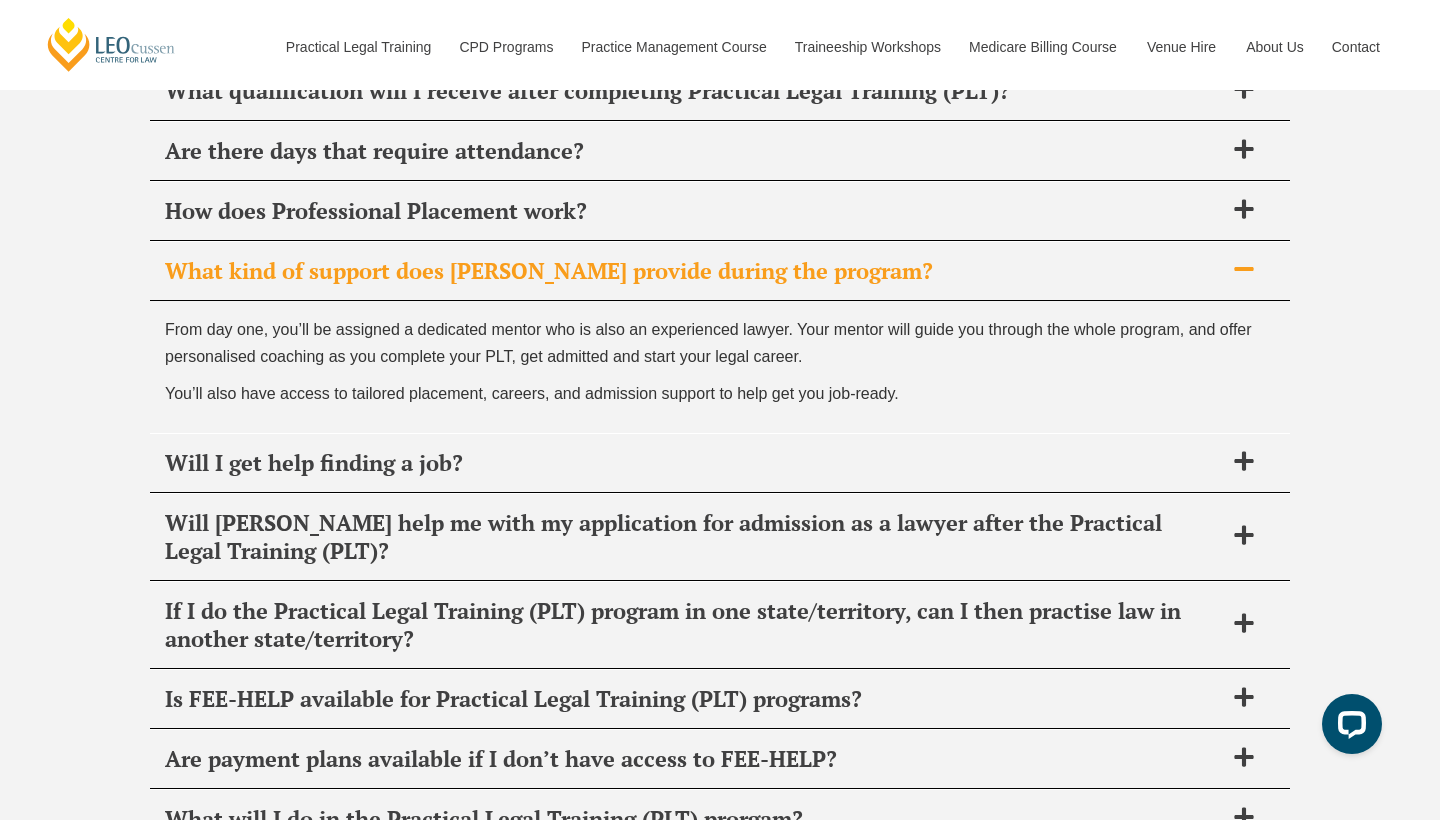 scroll, scrollTop: 7688, scrollLeft: 0, axis: vertical 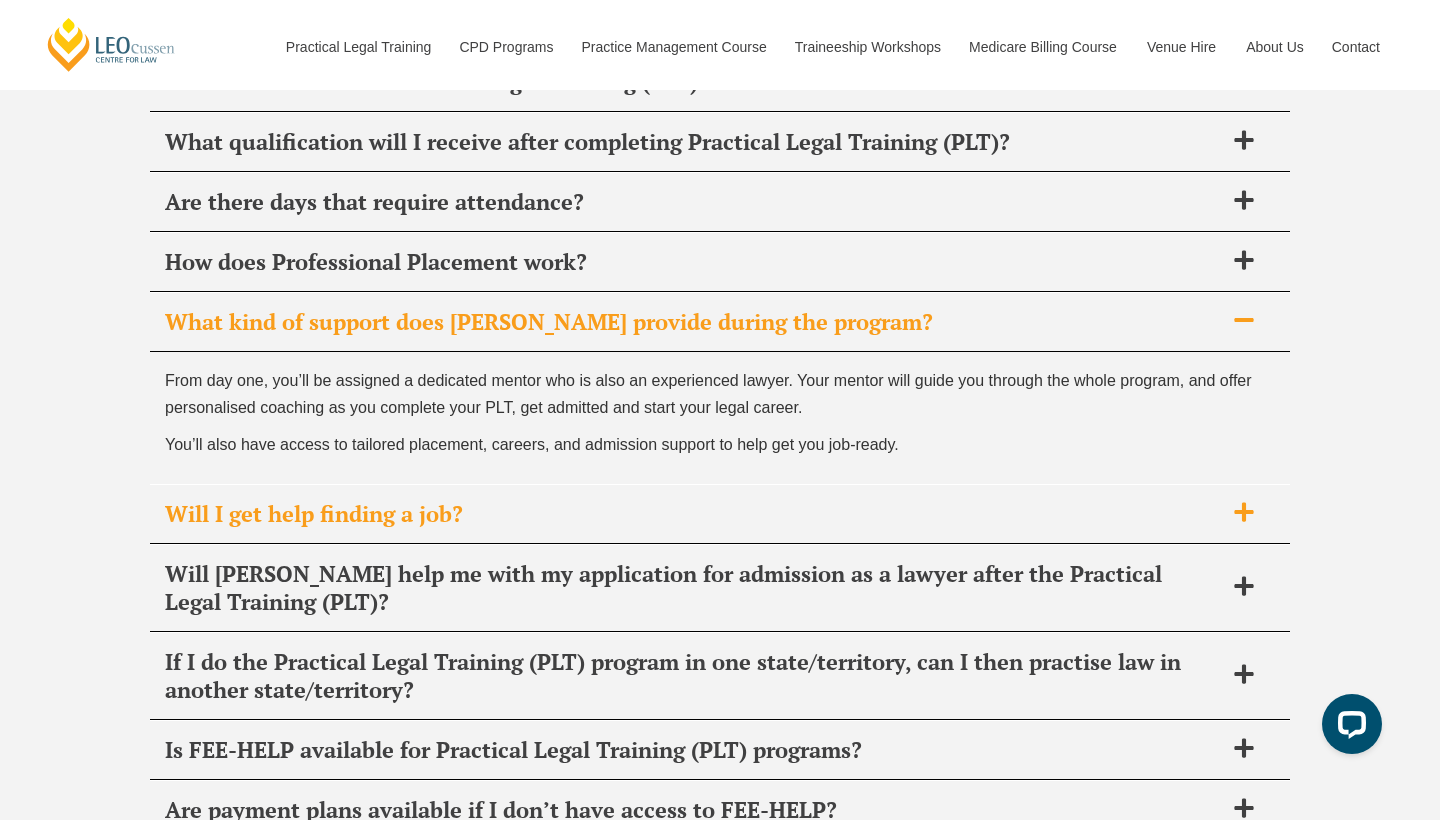 click on "Will I get help finding a job?" at bounding box center [694, 514] 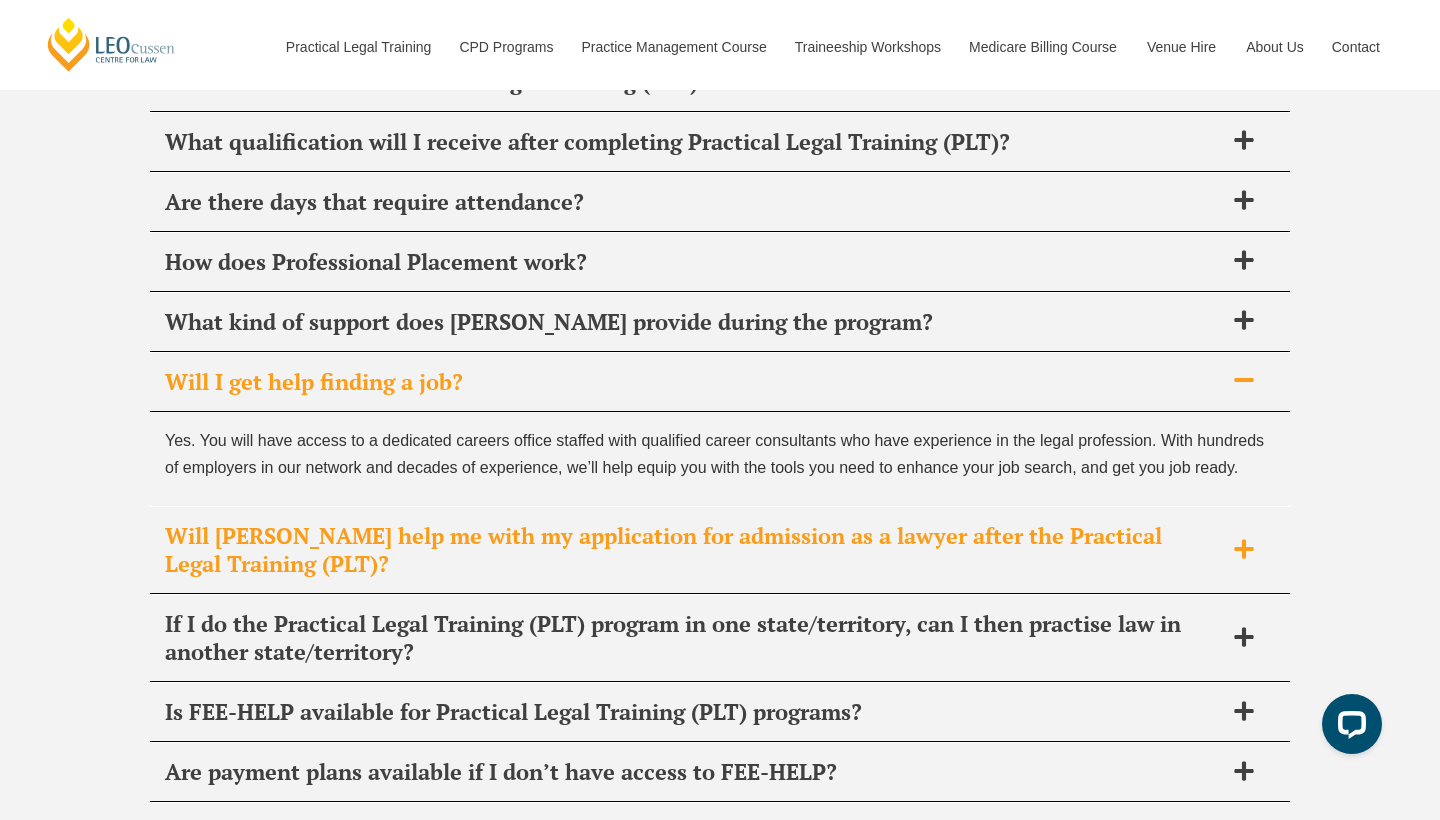 click on "Will Leo Cussen help me with my application for admission as a lawyer after the Practical Legal Training (PLT)?" at bounding box center [694, 550] 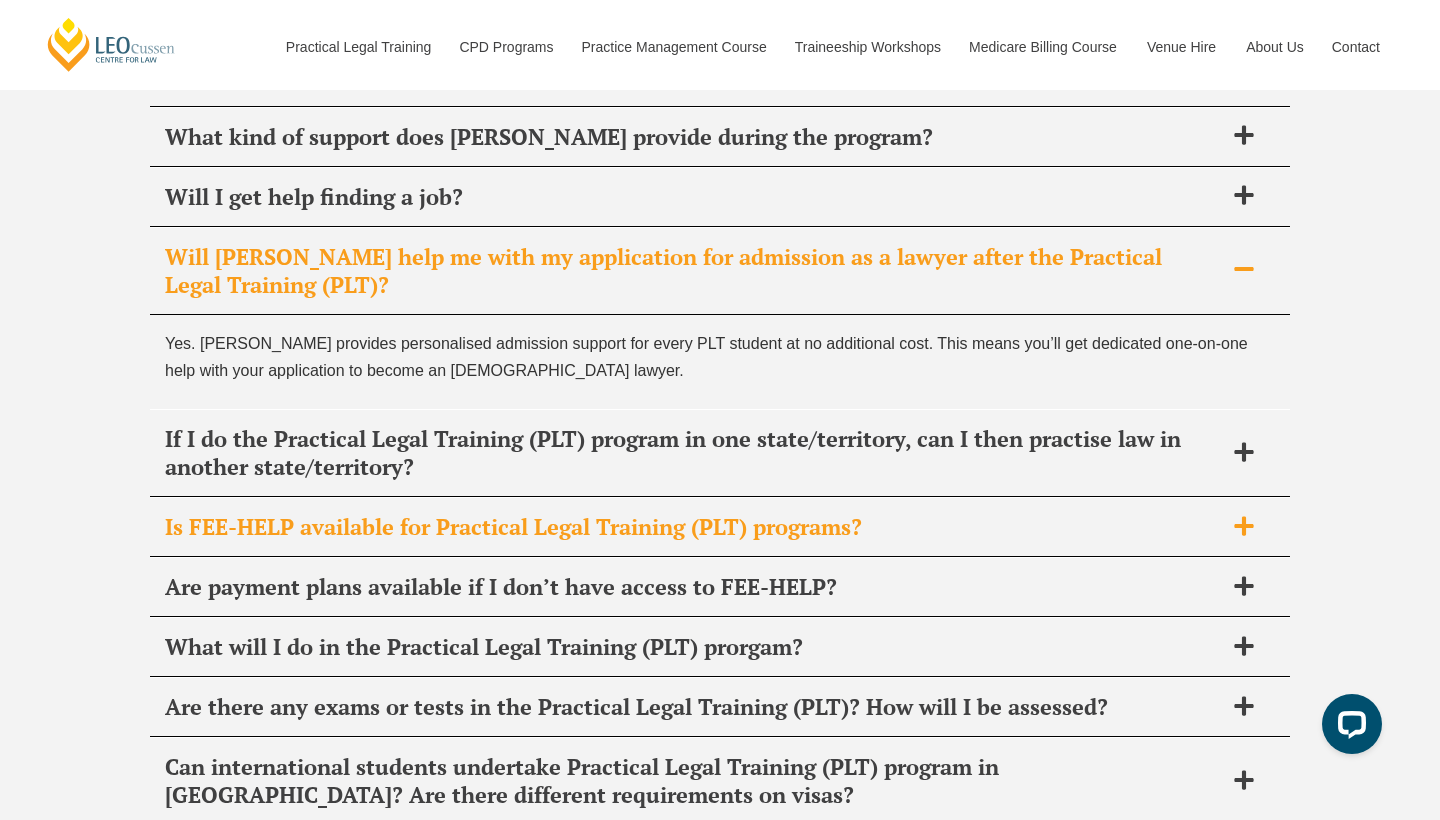 scroll, scrollTop: 7874, scrollLeft: 0, axis: vertical 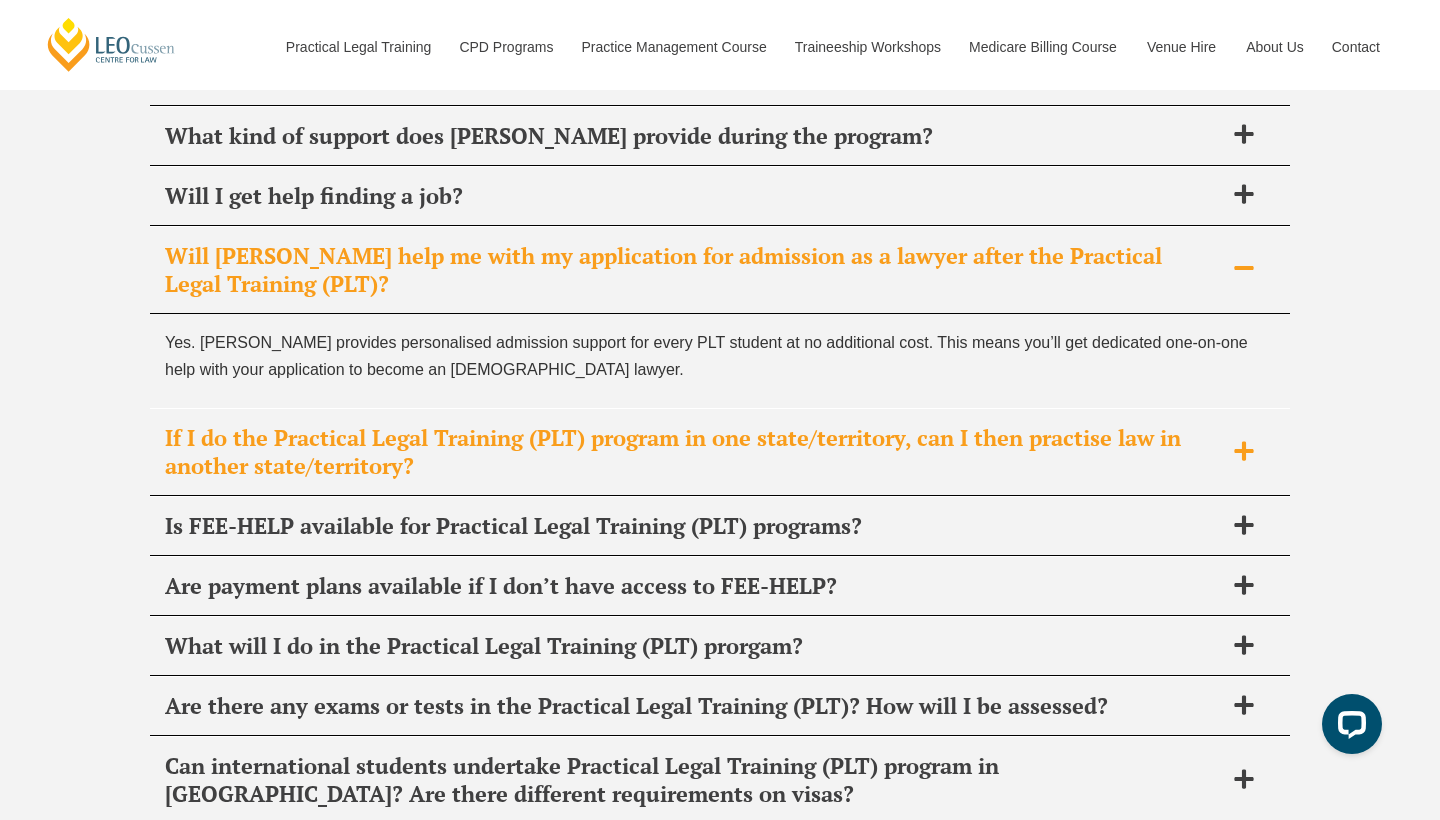 click on "If I do the Practical Legal Training (PLT) program in one state/territory, can I then practise law in another state/territory?" at bounding box center (694, 452) 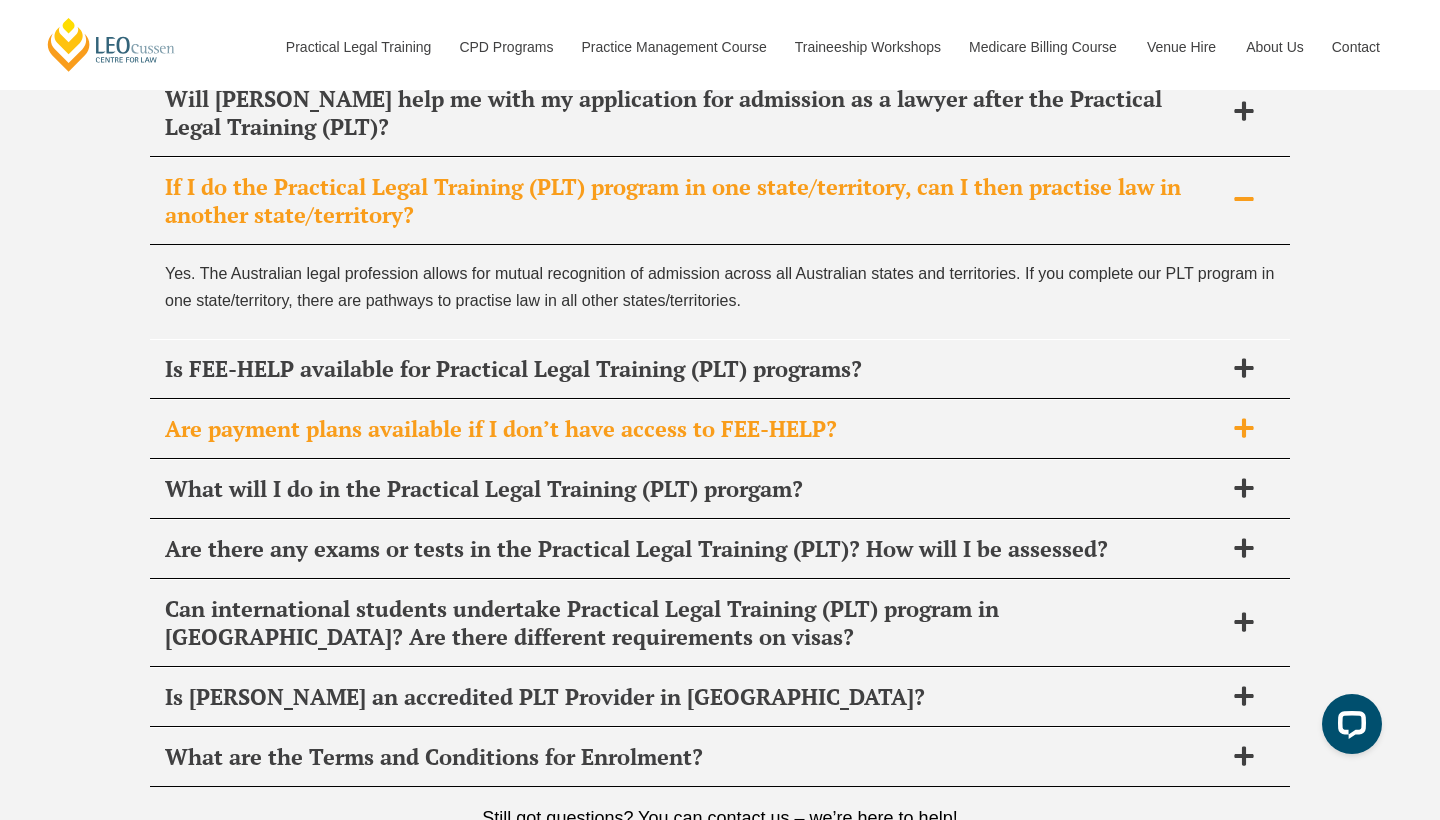 scroll, scrollTop: 8035, scrollLeft: 0, axis: vertical 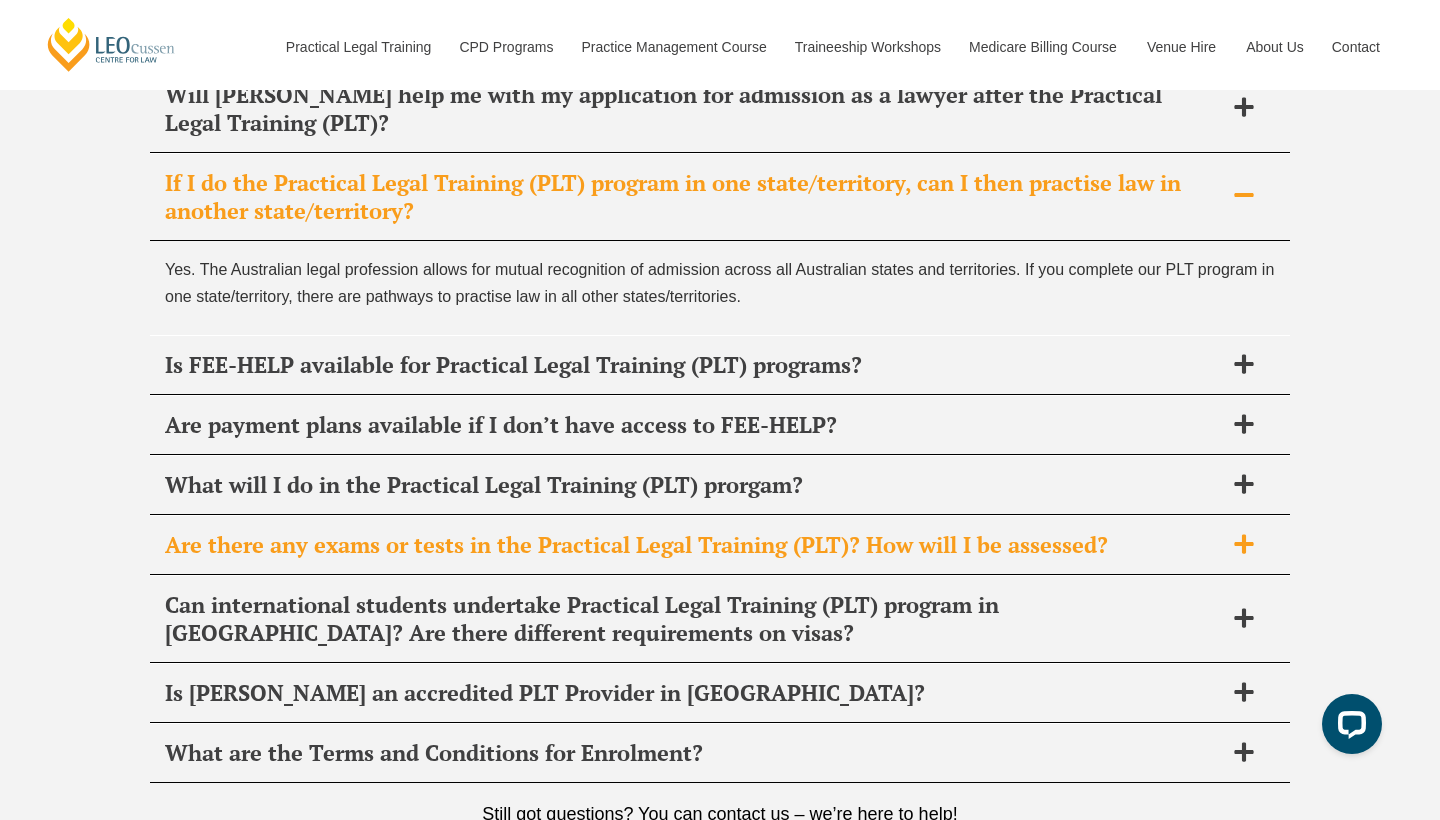 click on "Are there any exams or tests in the Practical Legal Training (PLT)? How will I be assessed?" at bounding box center [694, 545] 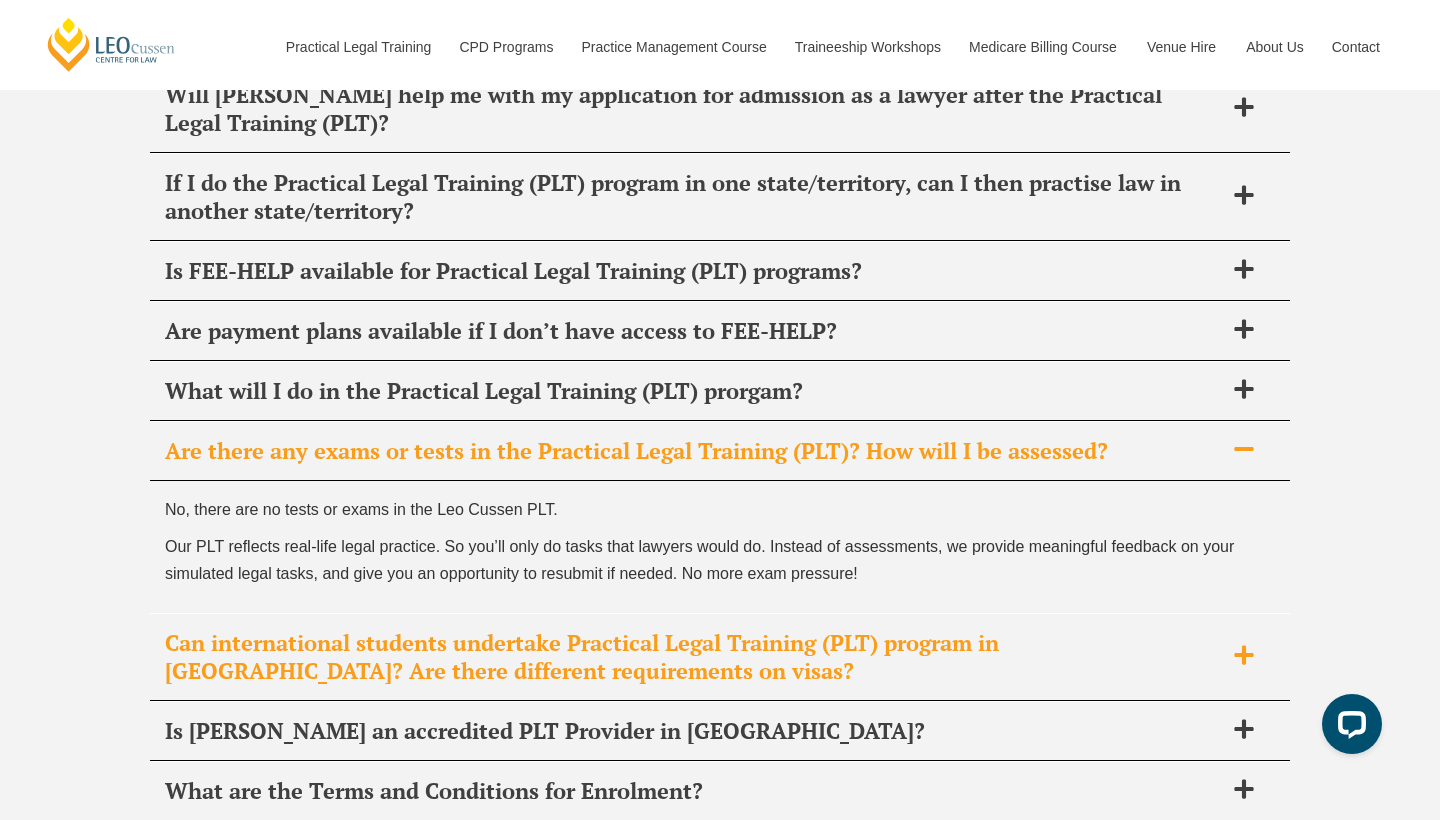 click on "Can international students undertake Practical Legal Training (PLT) program in Australia? Are there different requirements on visas?" at bounding box center (694, 657) 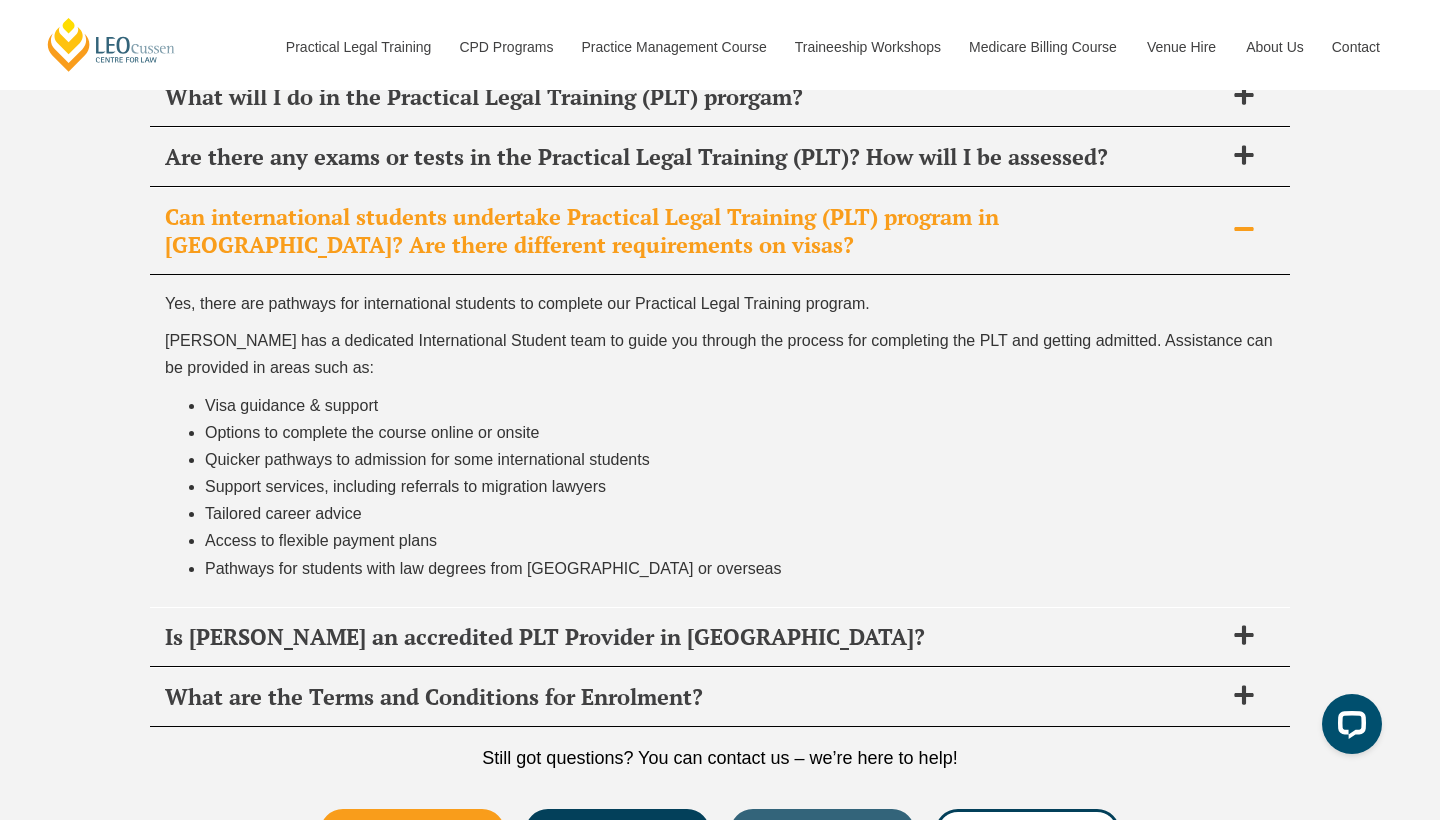 scroll, scrollTop: 8331, scrollLeft: 0, axis: vertical 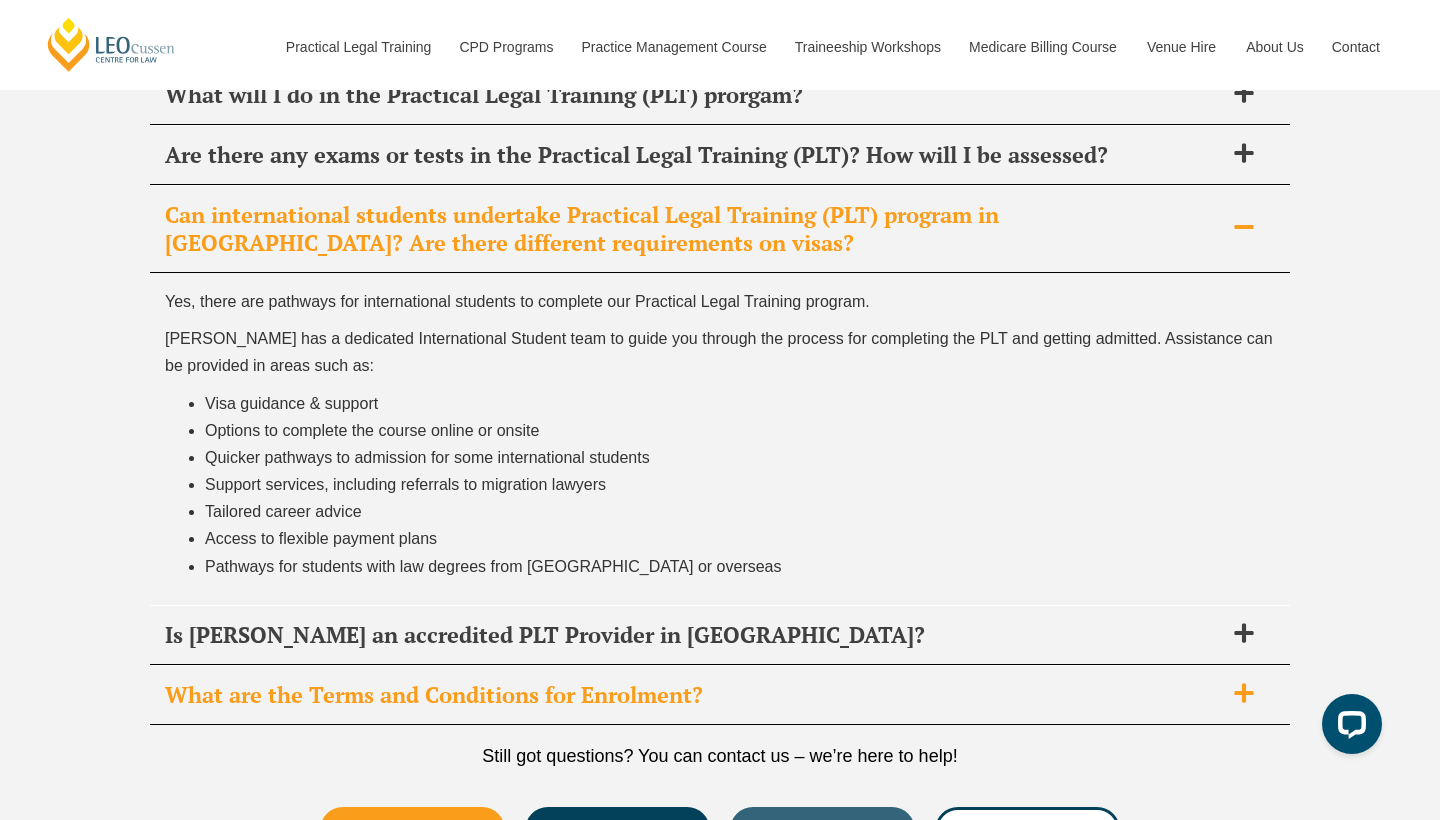 click on "What are the Terms and Conditions for Enrolment?" at bounding box center [694, 695] 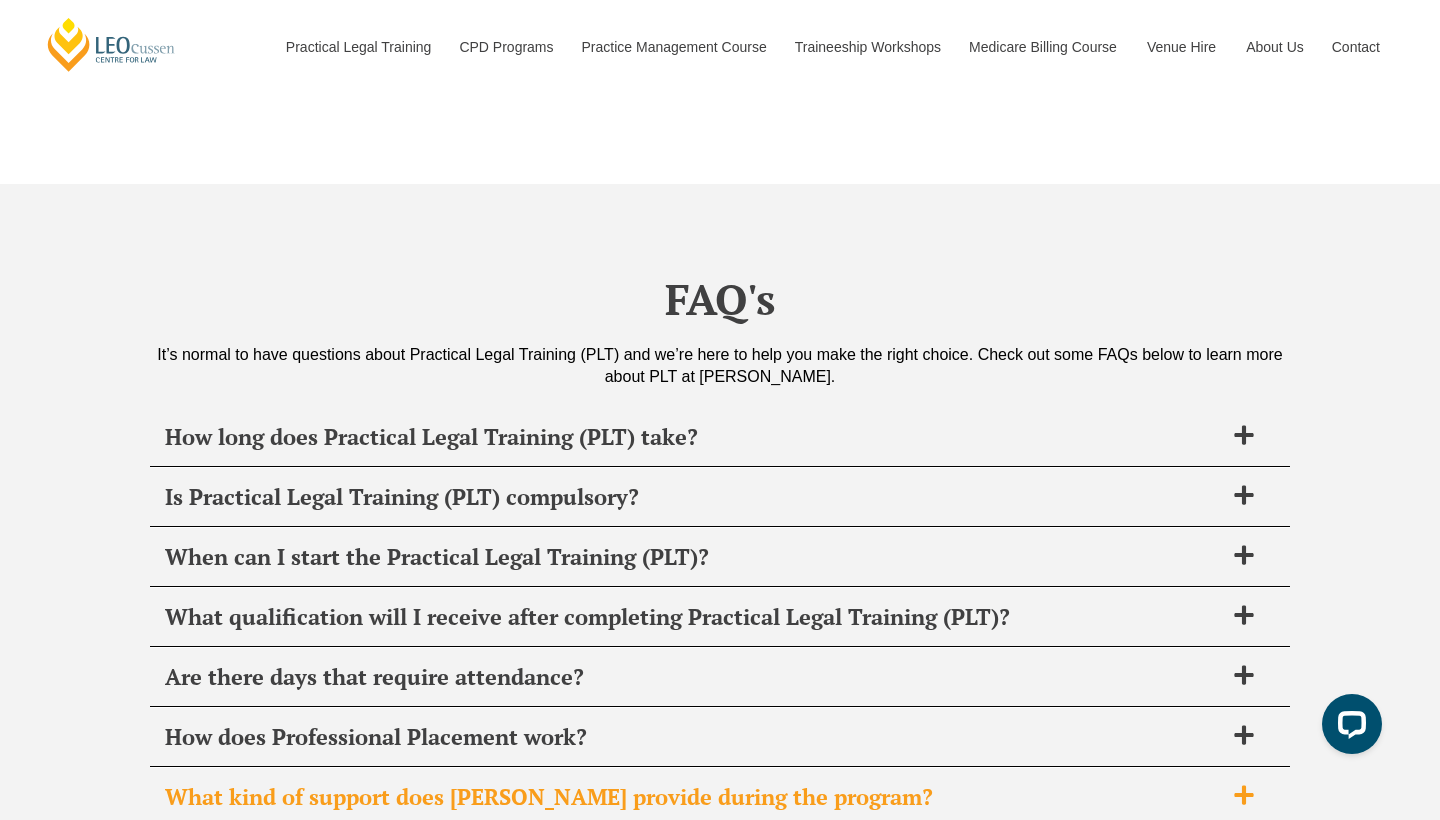 scroll, scrollTop: 7171, scrollLeft: 0, axis: vertical 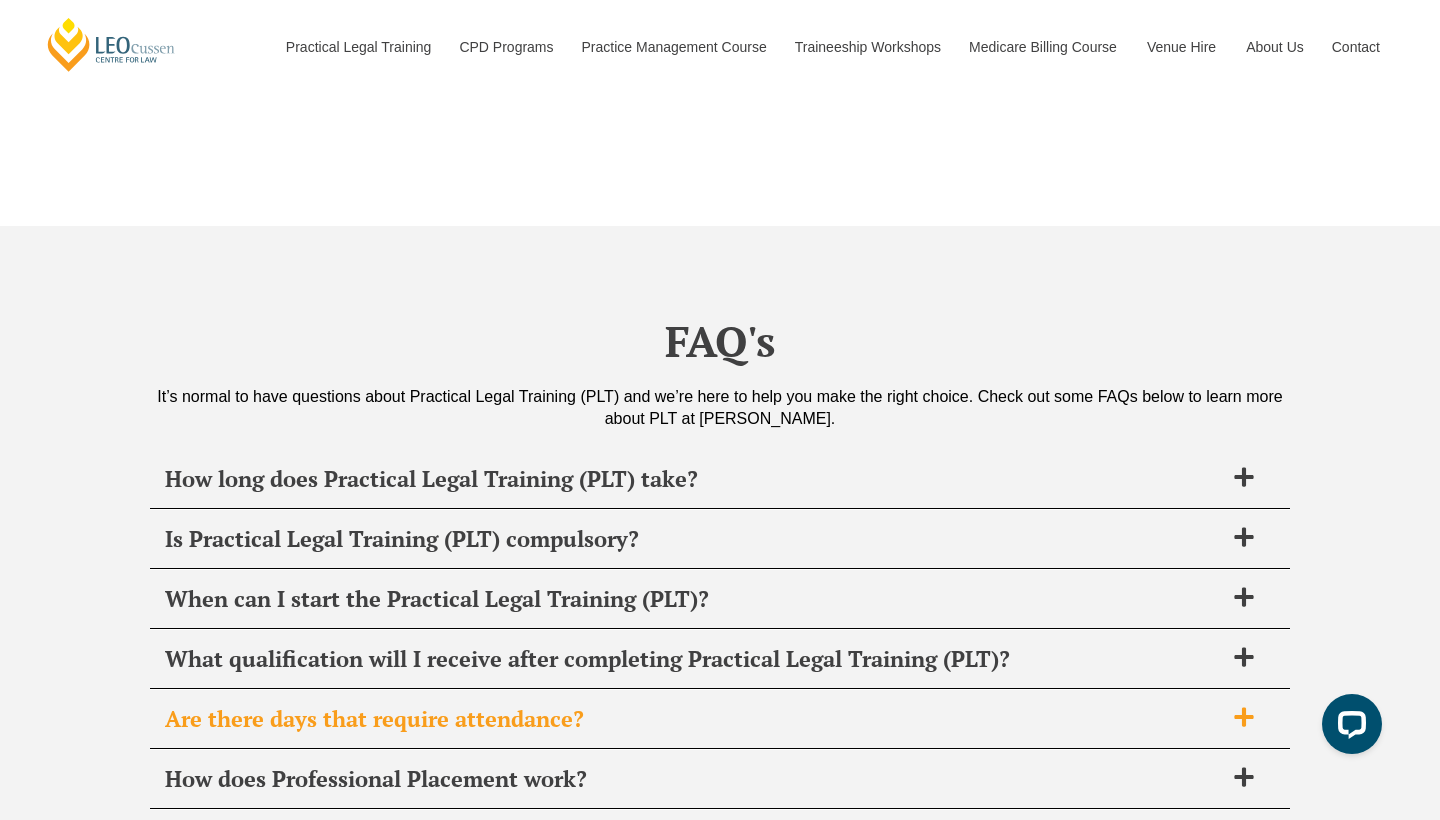 click on "Are there days that require attendance?" at bounding box center (694, 719) 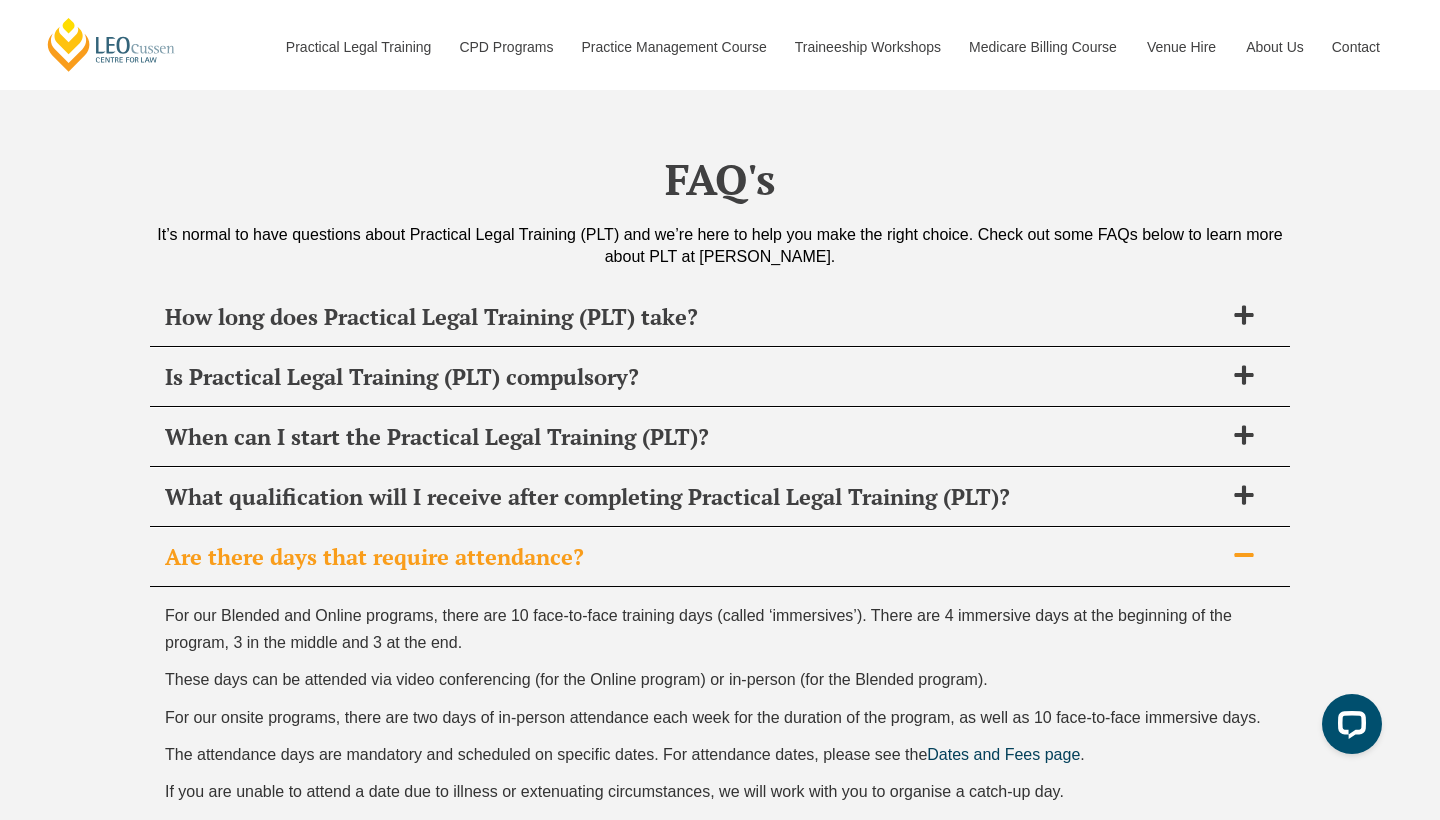 scroll, scrollTop: 7338, scrollLeft: 0, axis: vertical 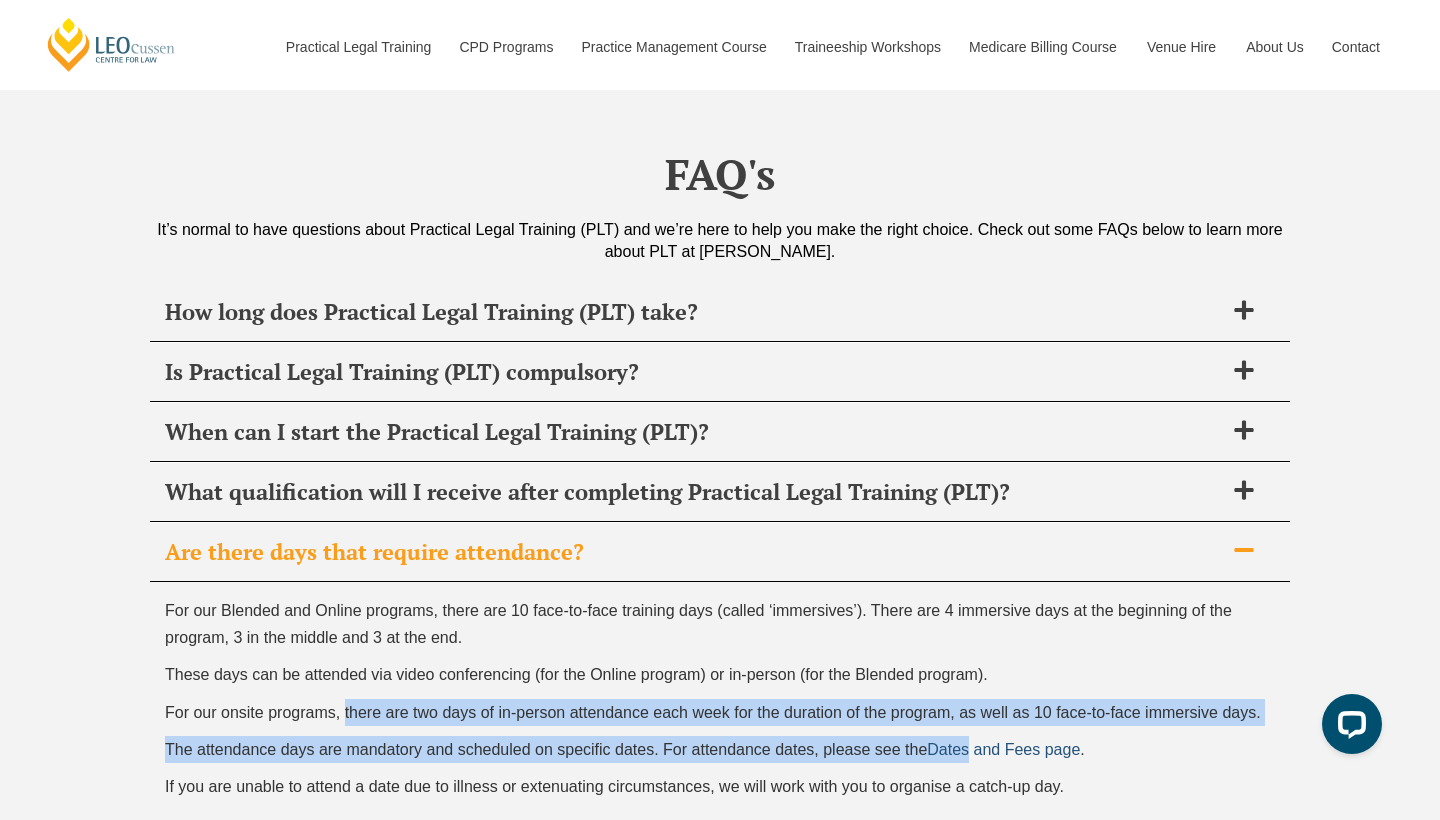 drag, startPoint x: 343, startPoint y: 660, endPoint x: 974, endPoint y: 695, distance: 631.9699 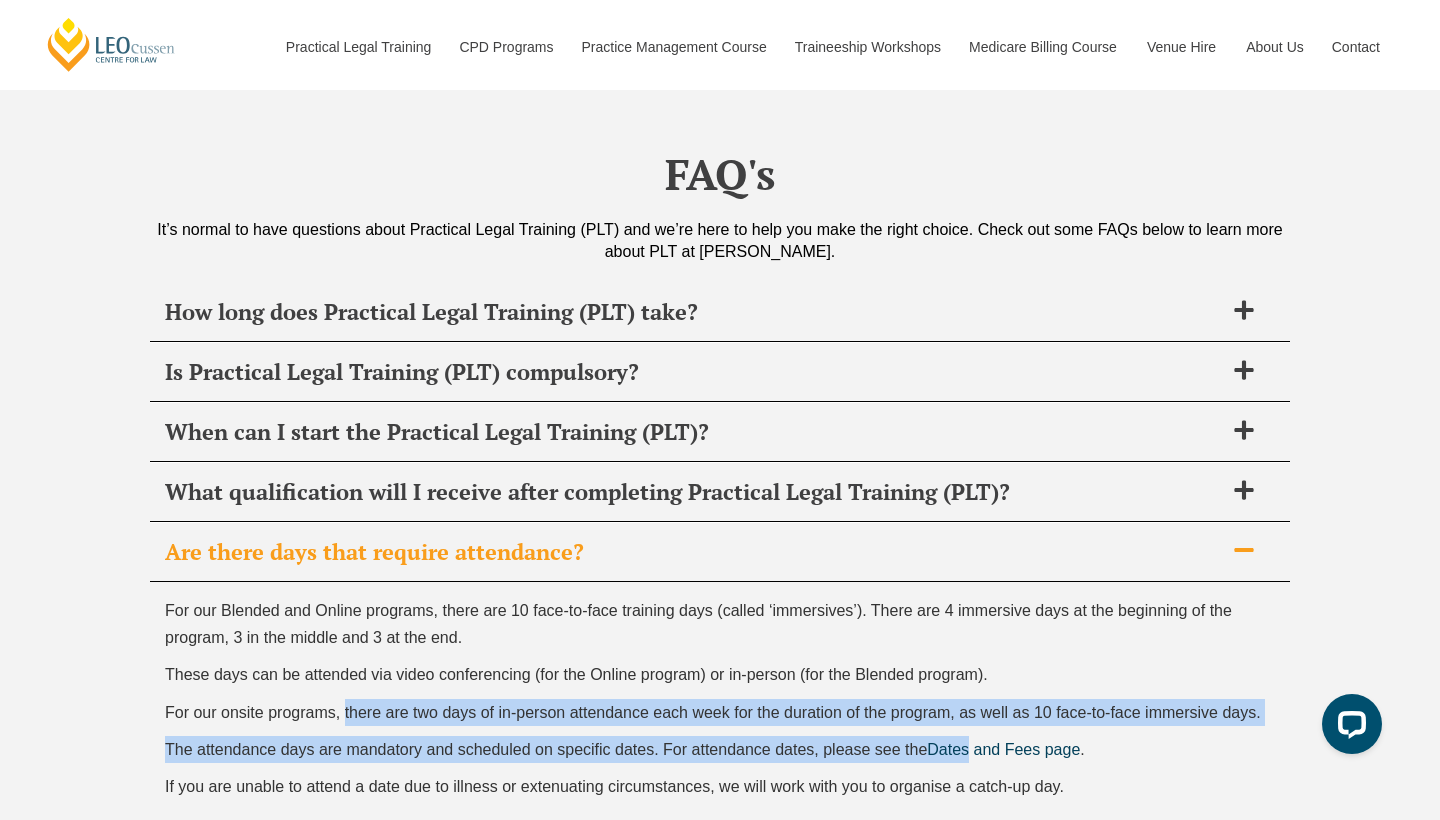 click on "For our onsite programs, there are two days of in-person attendance each week for the duration of the program, as well as 10 face-to-face immersive days." at bounding box center [720, 712] 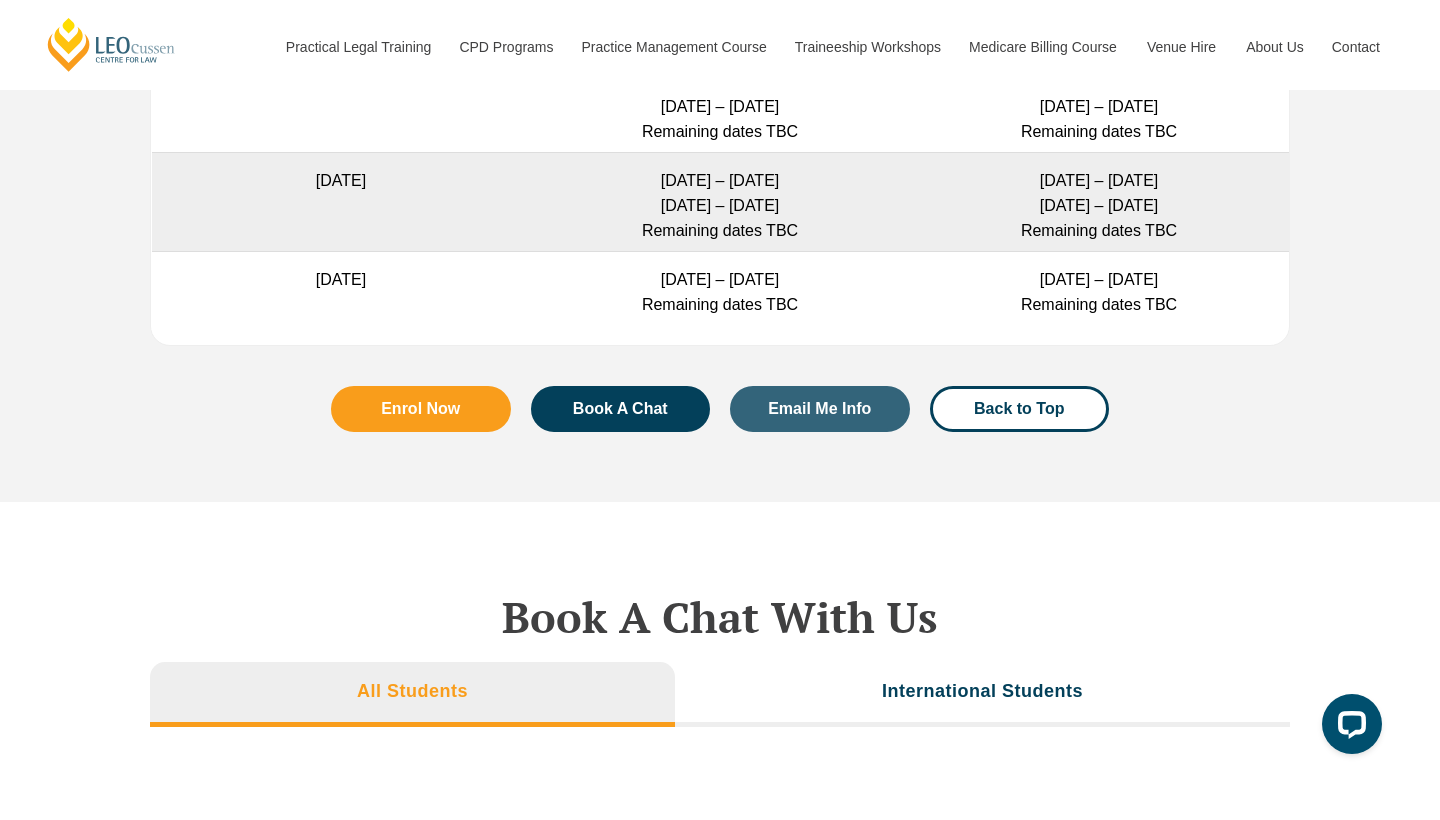 scroll, scrollTop: 5969, scrollLeft: 0, axis: vertical 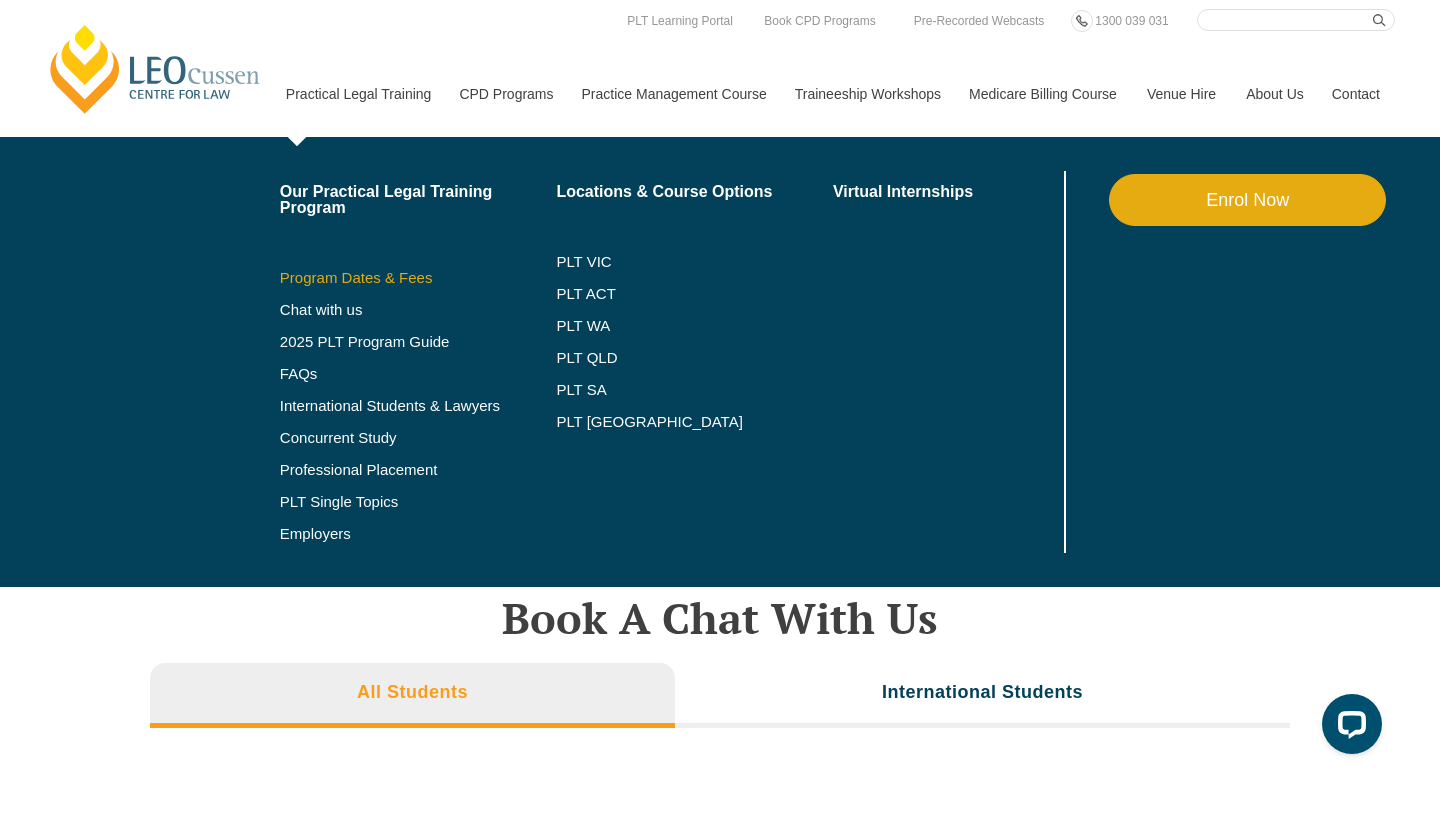 click on "Program Dates & Fees" at bounding box center [418, 278] 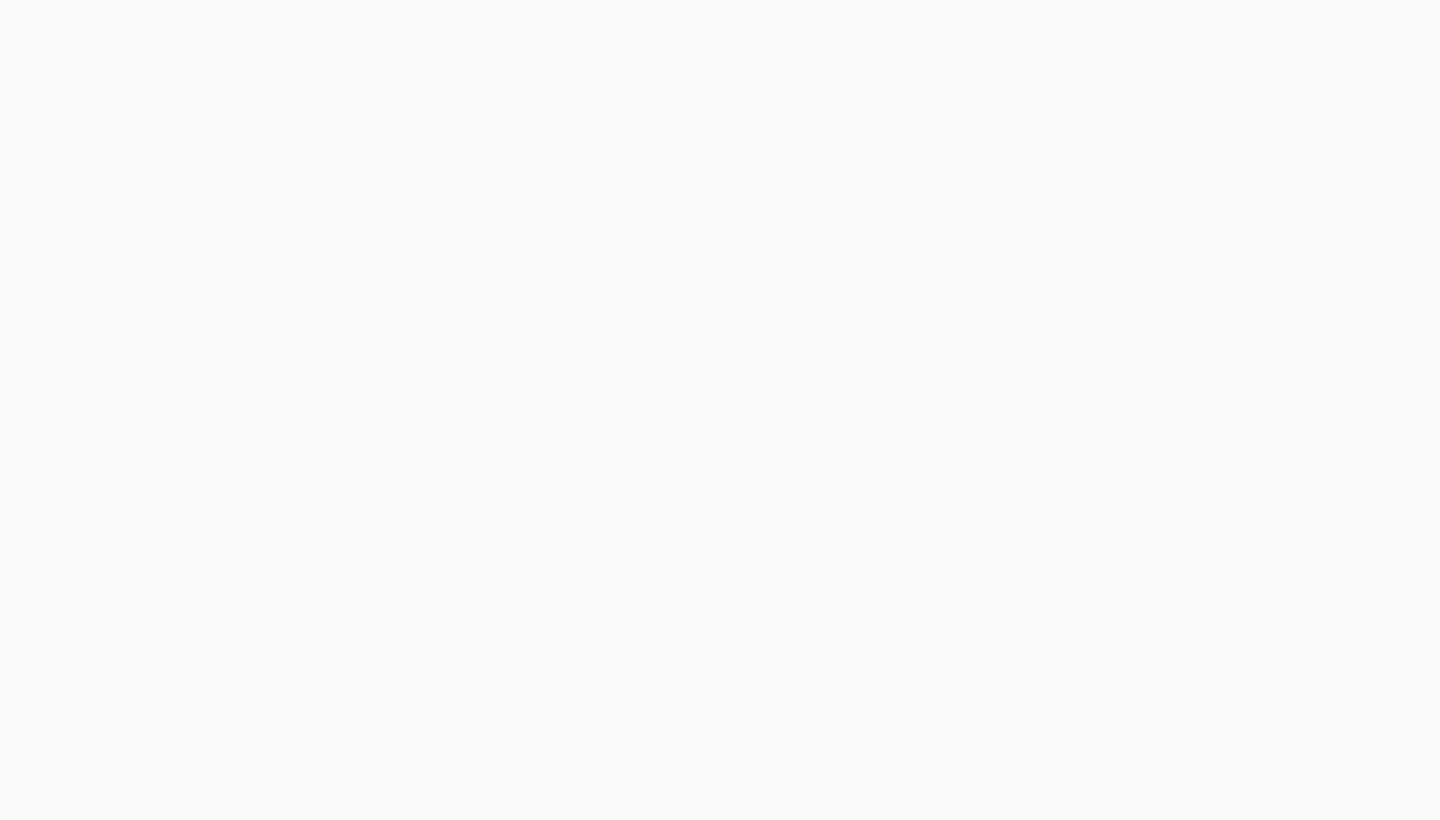 scroll, scrollTop: 0, scrollLeft: 0, axis: both 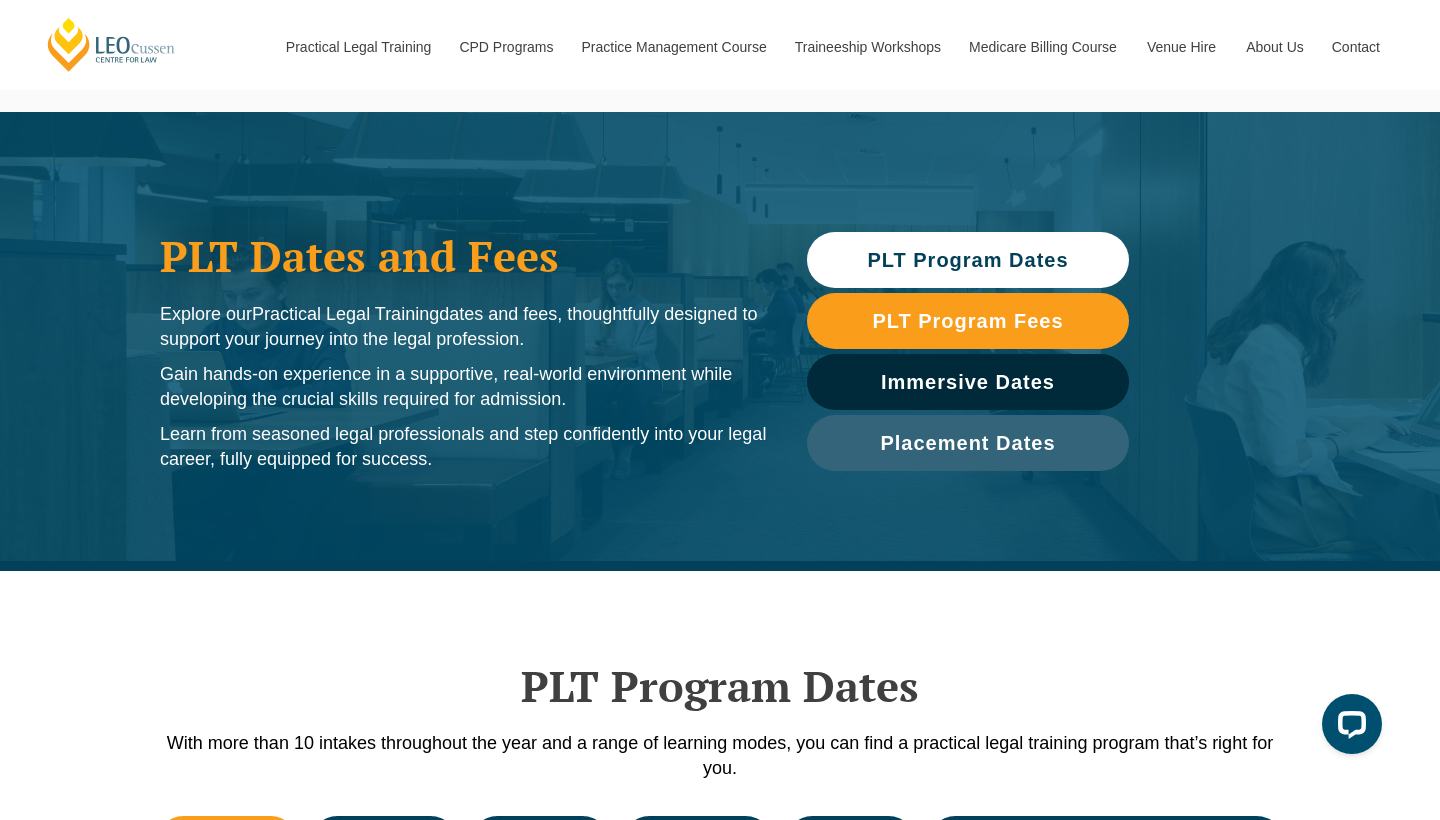 click on "PLT Program Dates                       PLT Program Fees                       Immersive Dates                       Placement Dates" at bounding box center (968, 351) 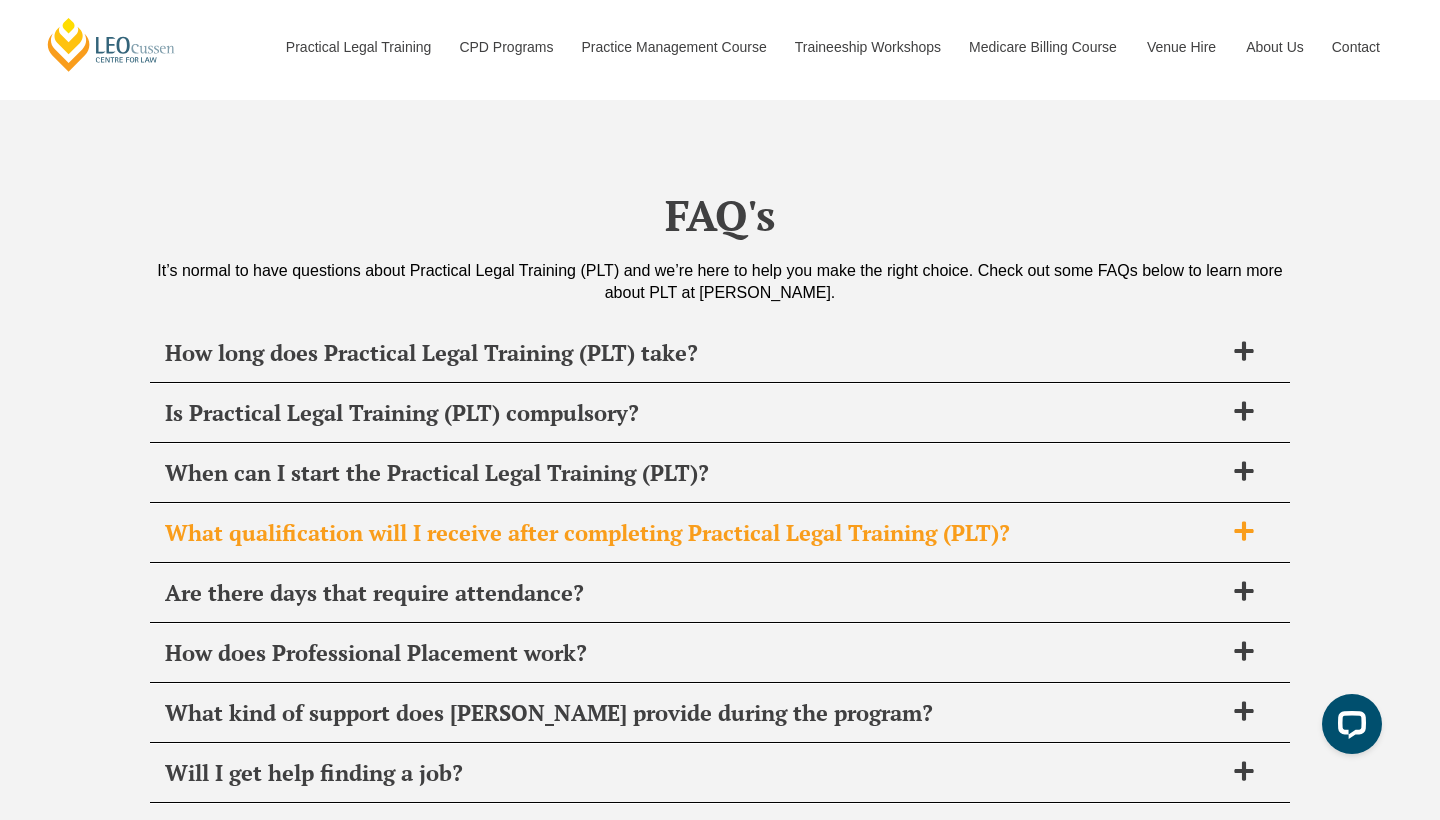 scroll, scrollTop: 7260, scrollLeft: 0, axis: vertical 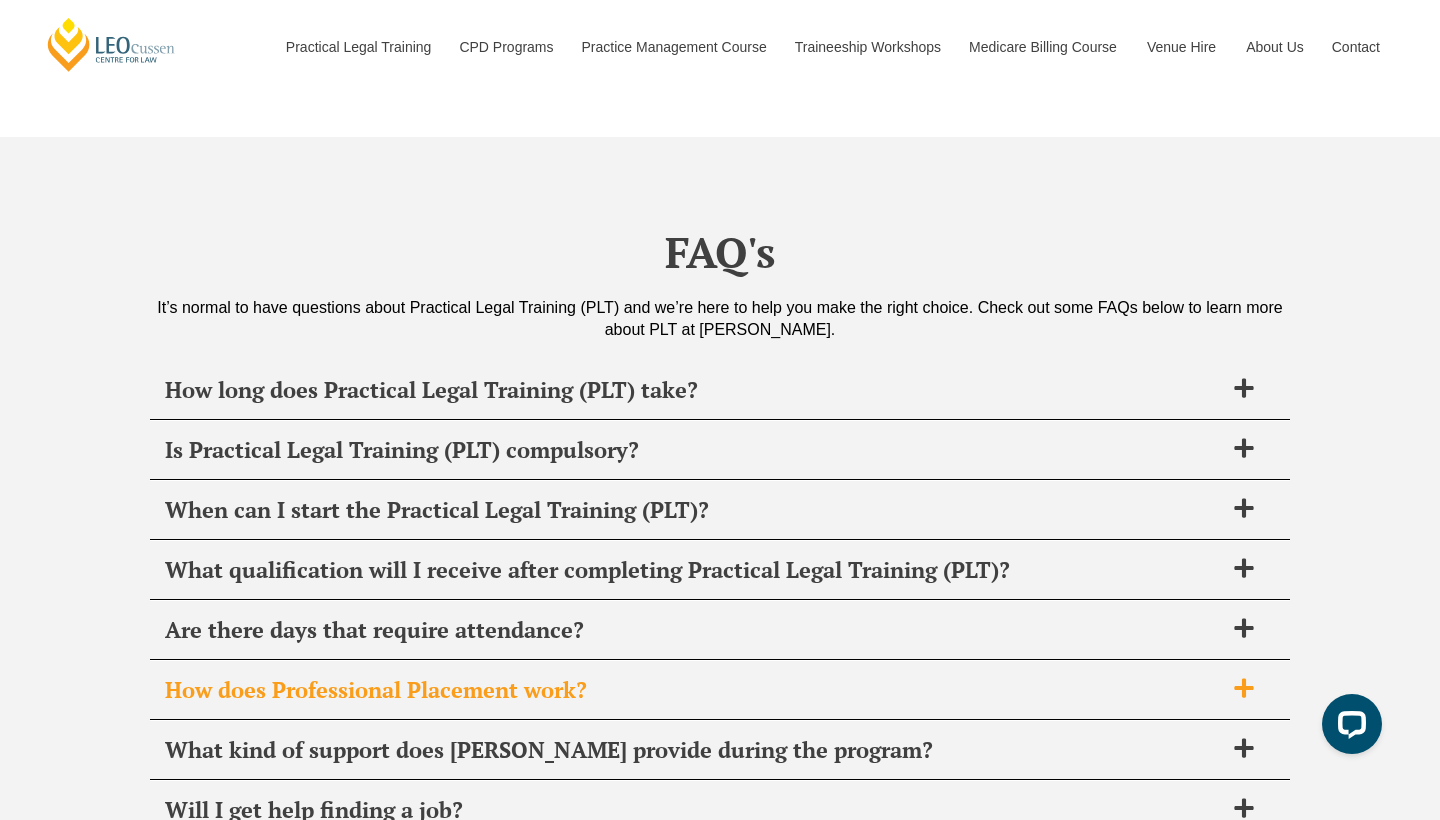 click on "How does Professional Placement work?" at bounding box center (720, 690) 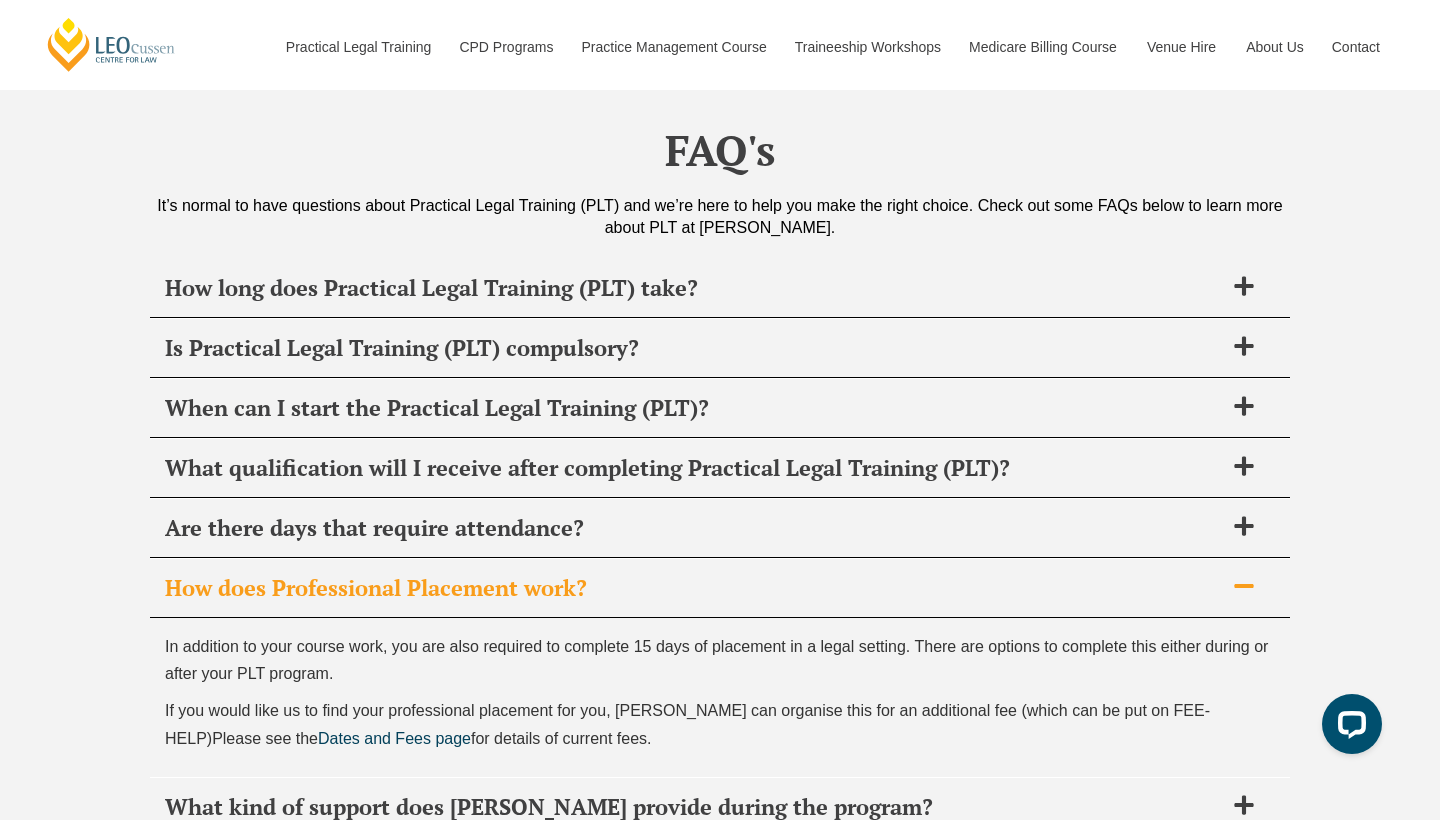 scroll, scrollTop: 7350, scrollLeft: 0, axis: vertical 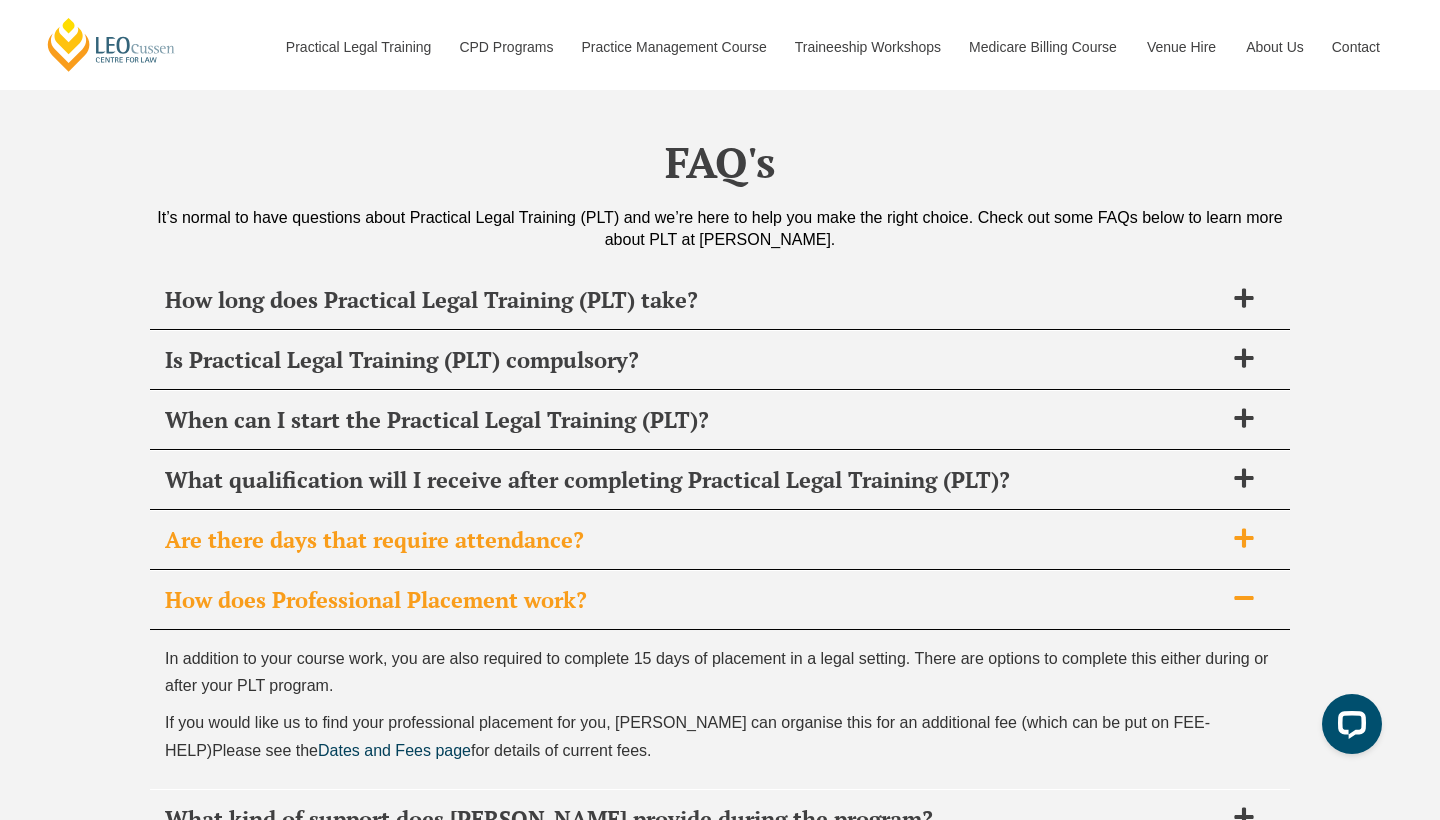 click on "Are there days that require attendance?" at bounding box center (694, 540) 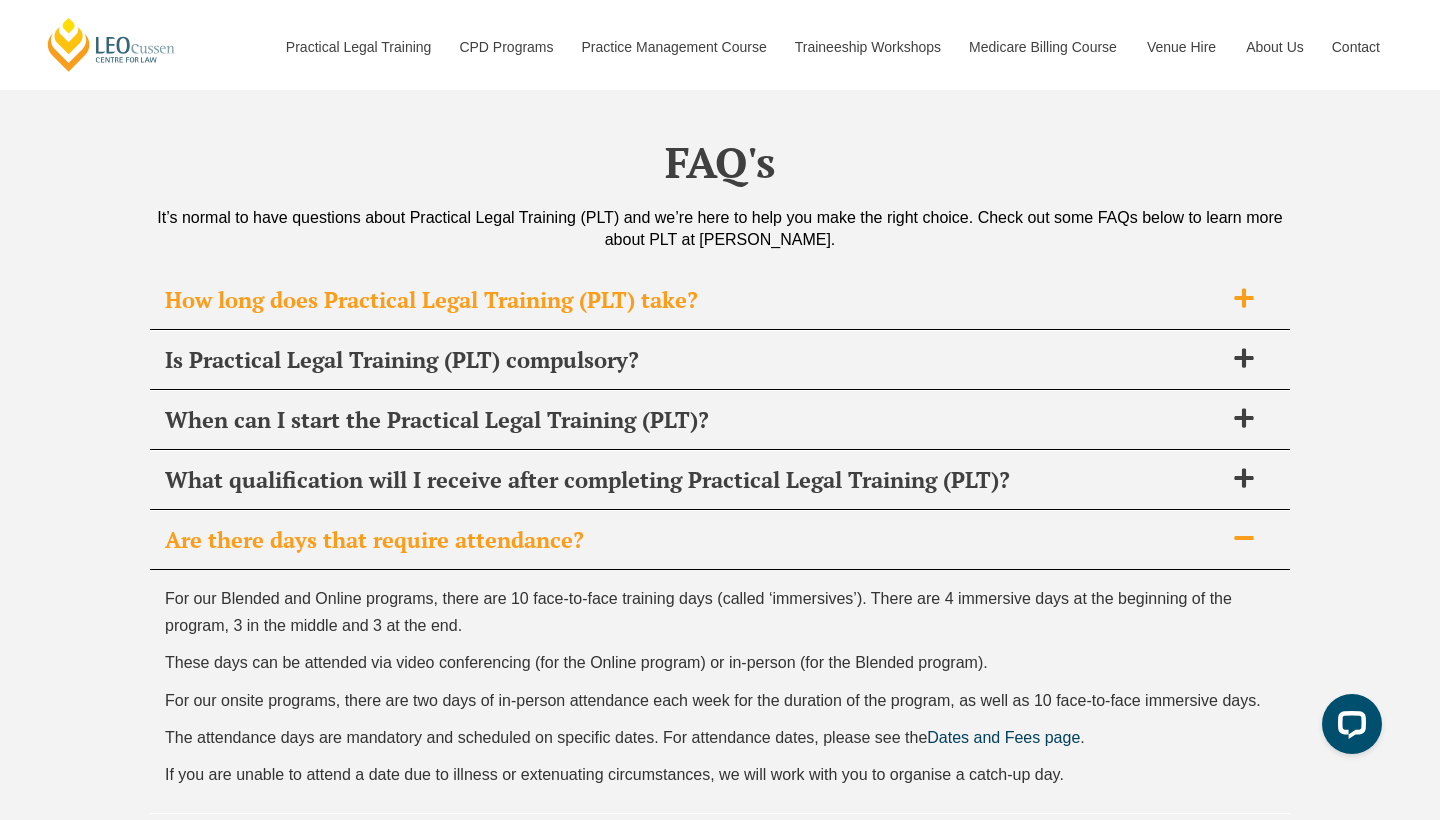 click on "How long does Practical Legal Training (PLT) take?" at bounding box center [694, 300] 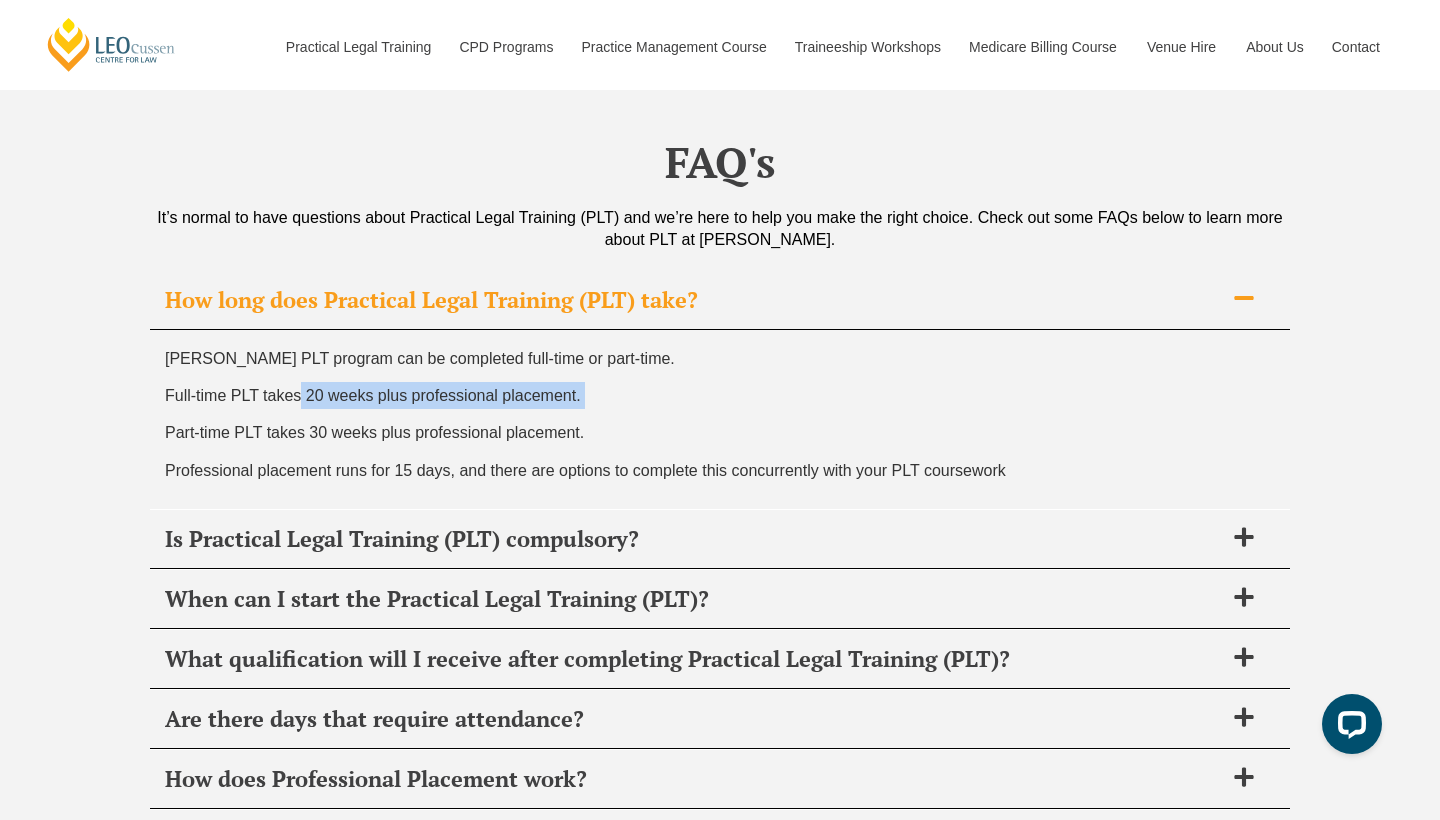 drag, startPoint x: 303, startPoint y: 348, endPoint x: 605, endPoint y: 358, distance: 302.16553 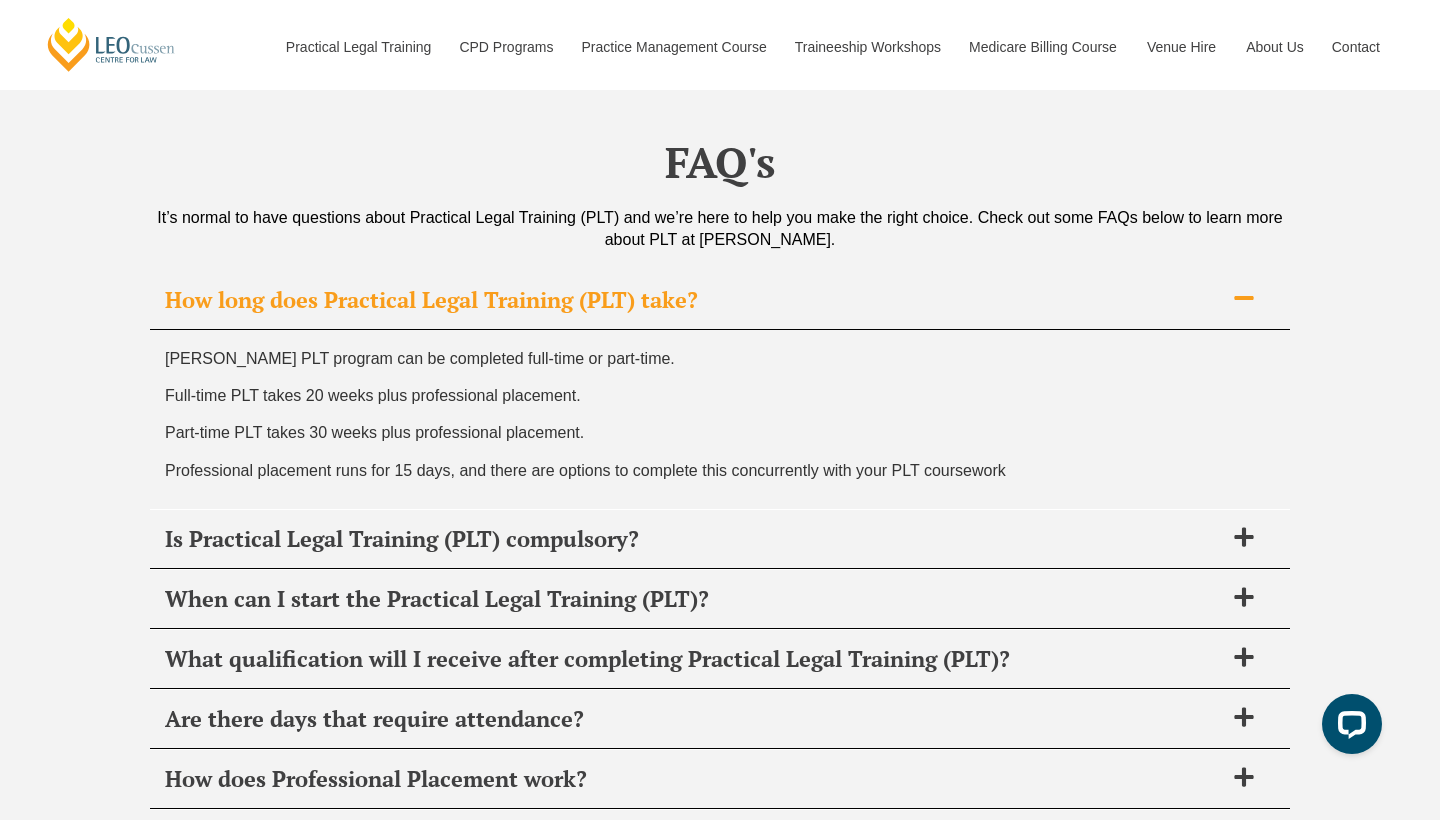 click on "Leo Cussen’s PLT program can be completed full-time or part-time. Full-time PLT takes 20 weeks plus professional placement. Part-time PLT takes 30 weeks plus professional placement. Professional placement runs for 15 days, and there are options to complete this concurrently with your PLT coursework" at bounding box center (720, 419) 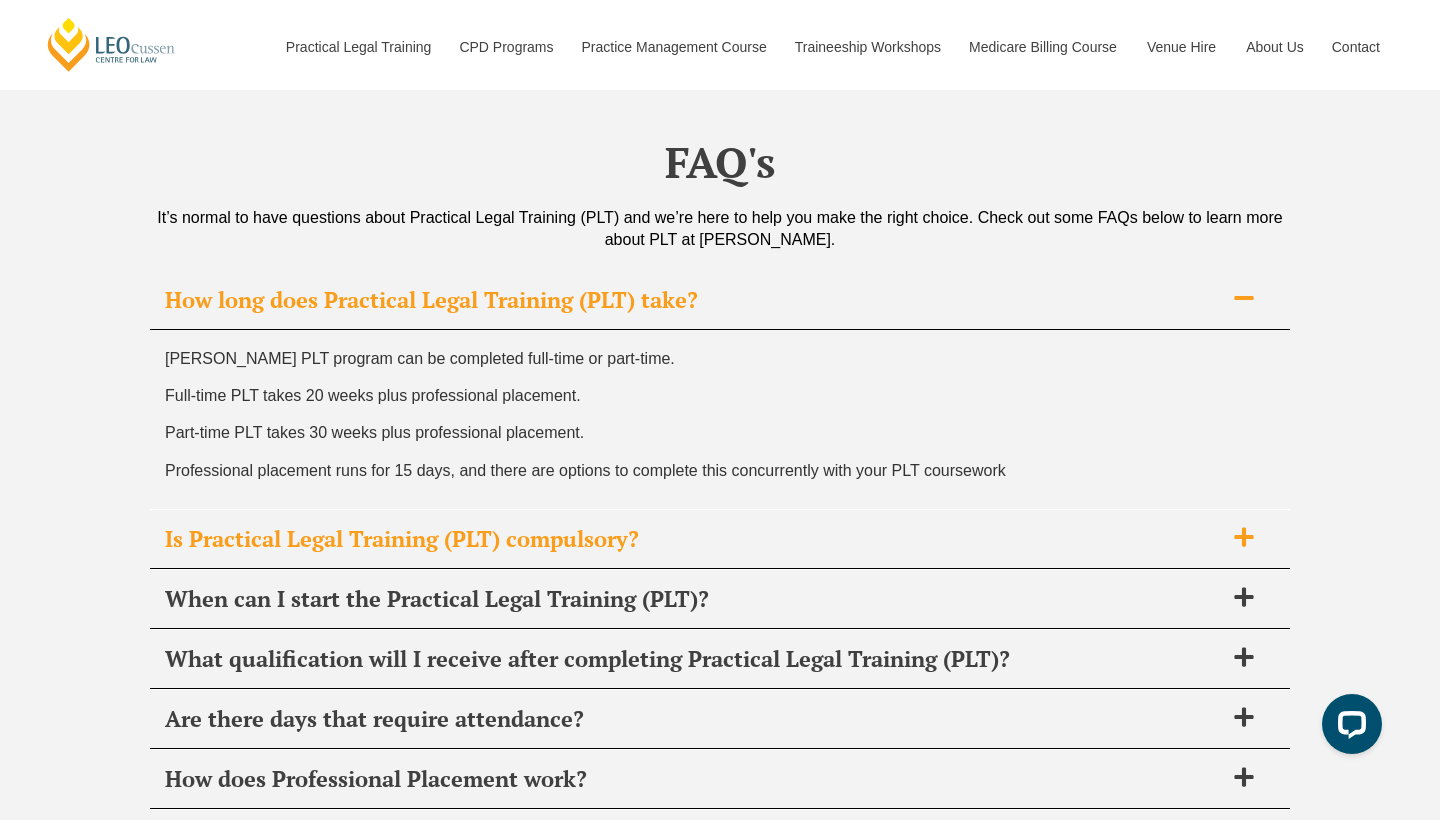 click on "Is Practical Legal Training (PLT) compulsory?" at bounding box center [694, 539] 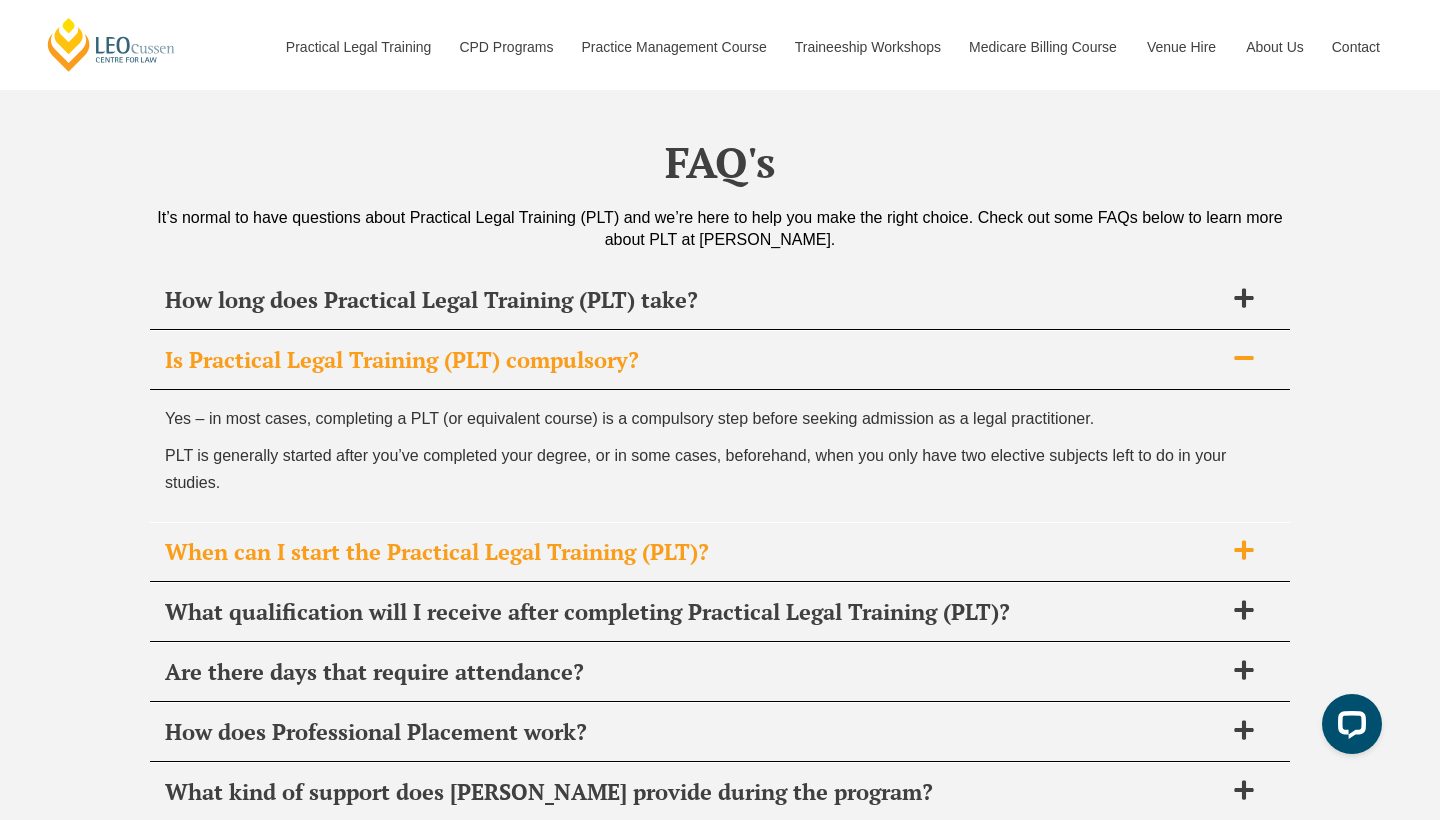 click on "When can I start the Practical Legal Training (PLT)?" at bounding box center (720, 552) 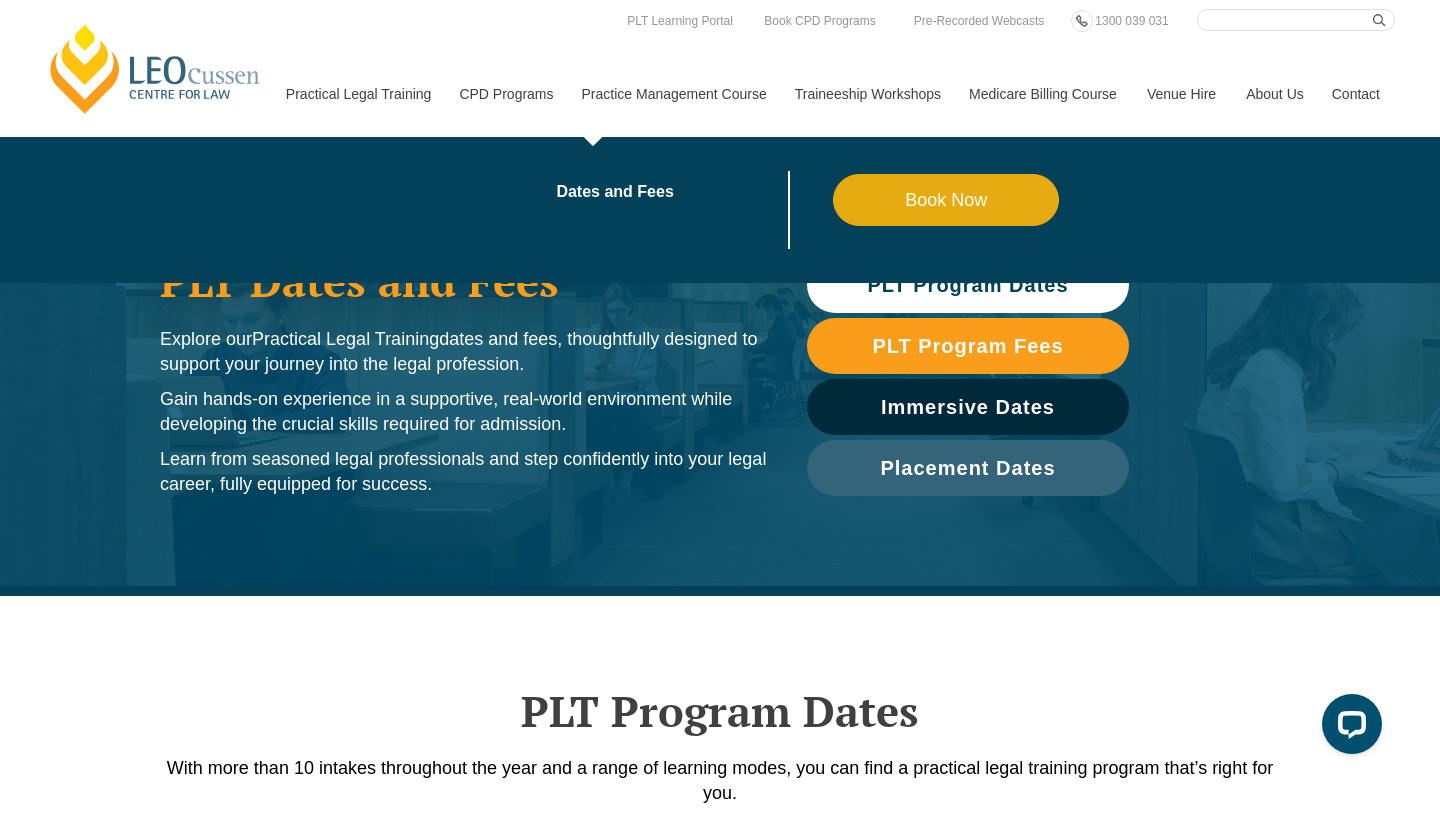 scroll, scrollTop: 0, scrollLeft: 0, axis: both 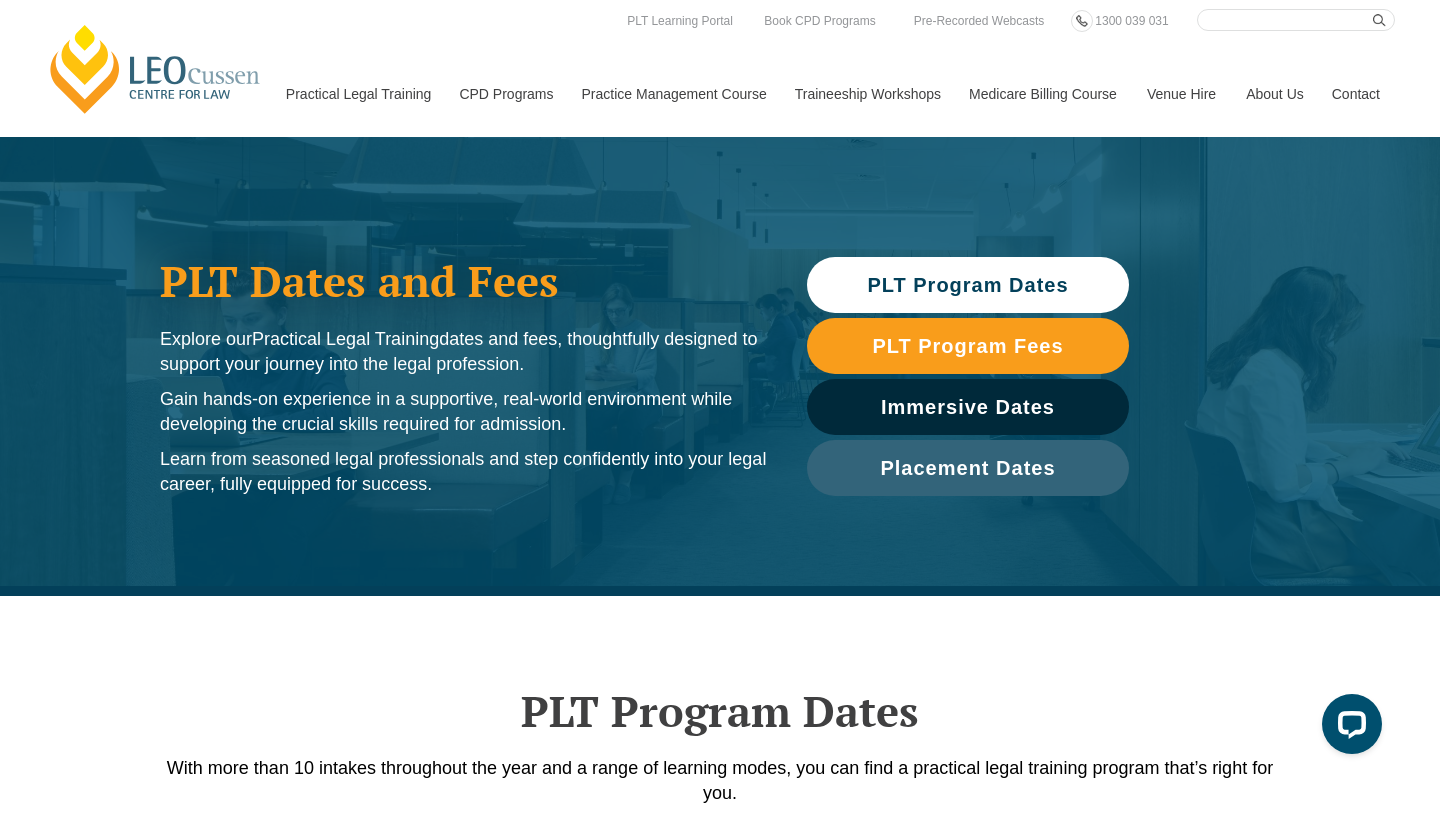 click on "Venue Hire" at bounding box center [1181, 94] 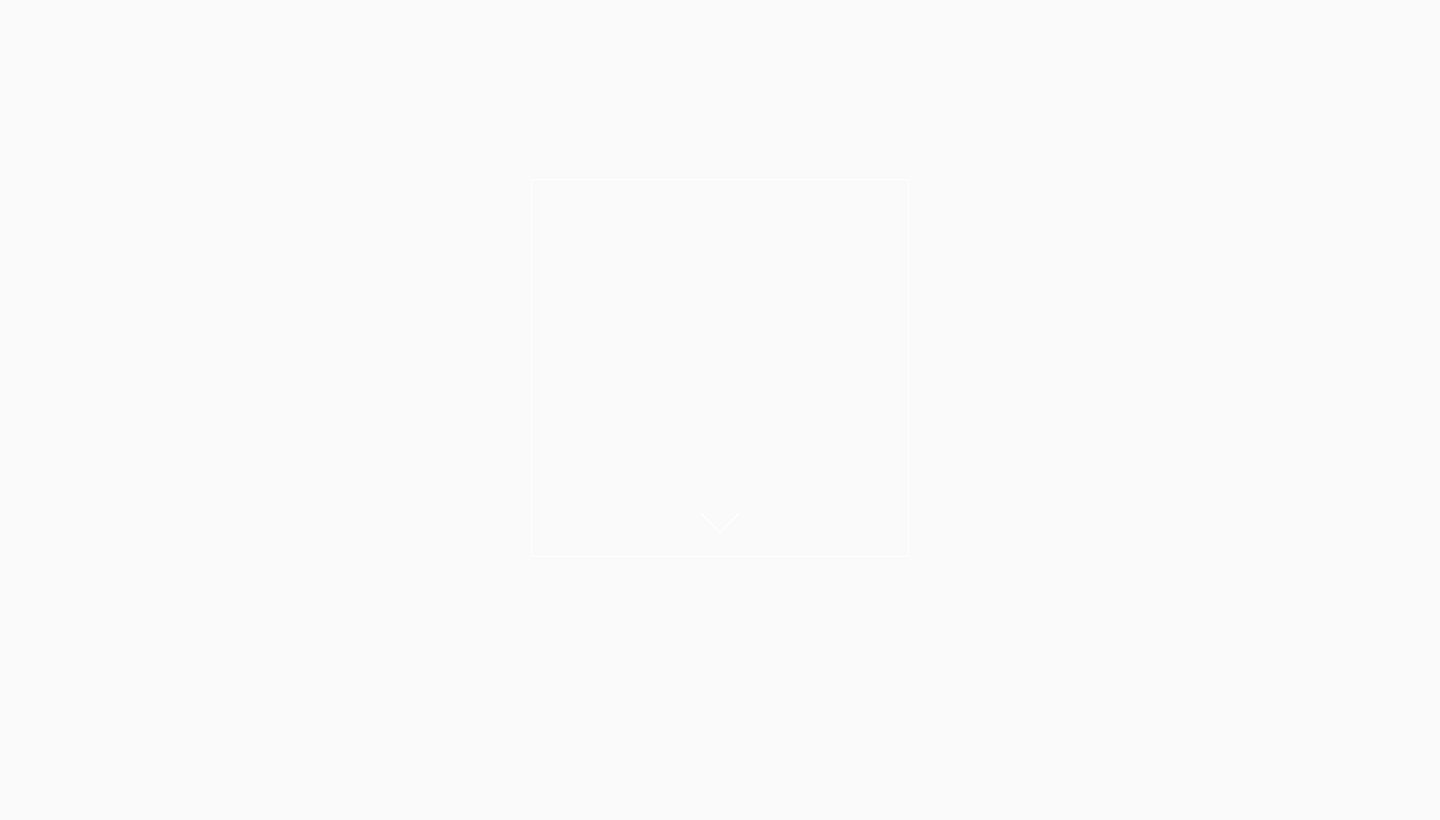 scroll, scrollTop: 0, scrollLeft: 0, axis: both 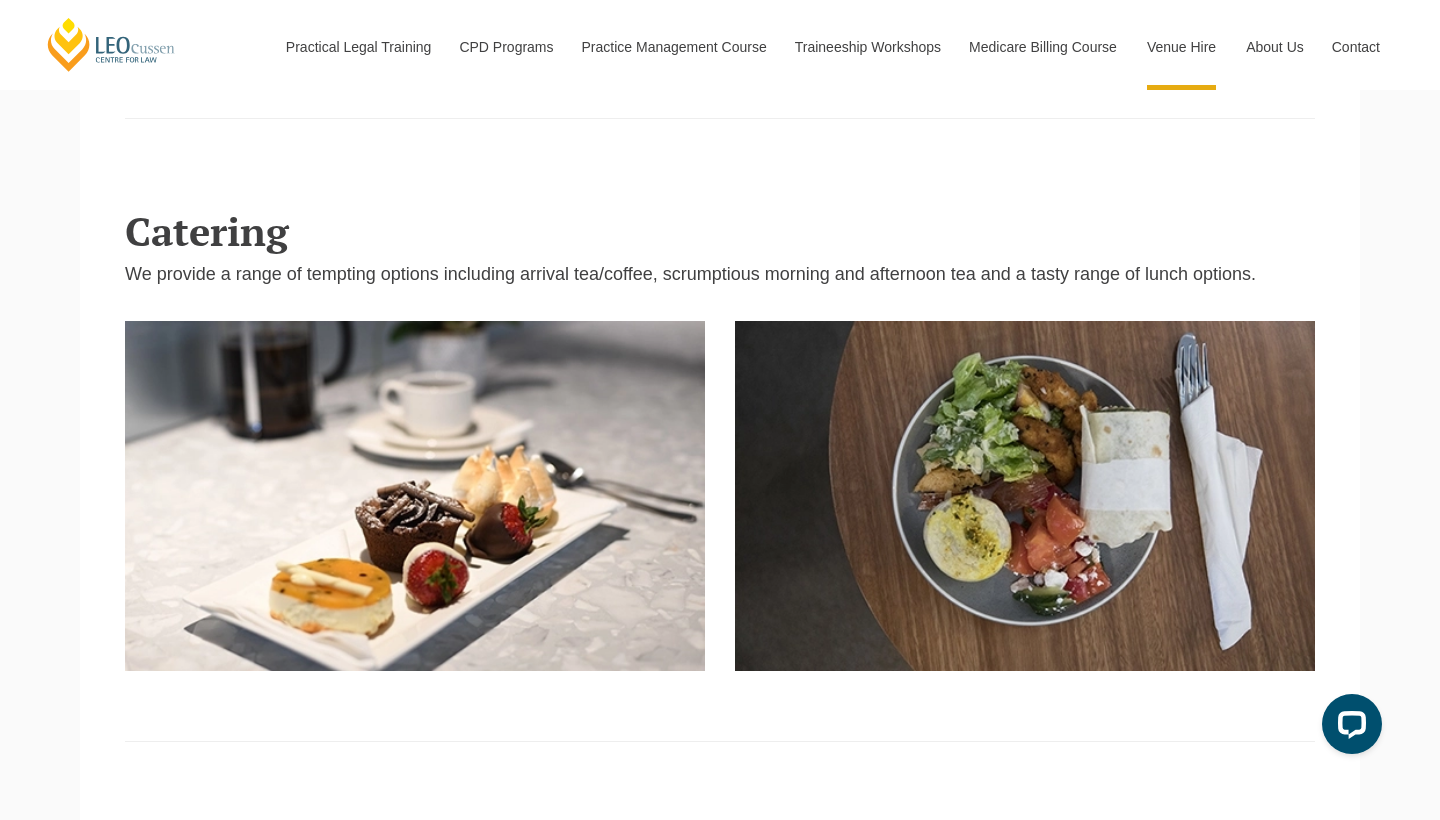 click at bounding box center [1025, 495] 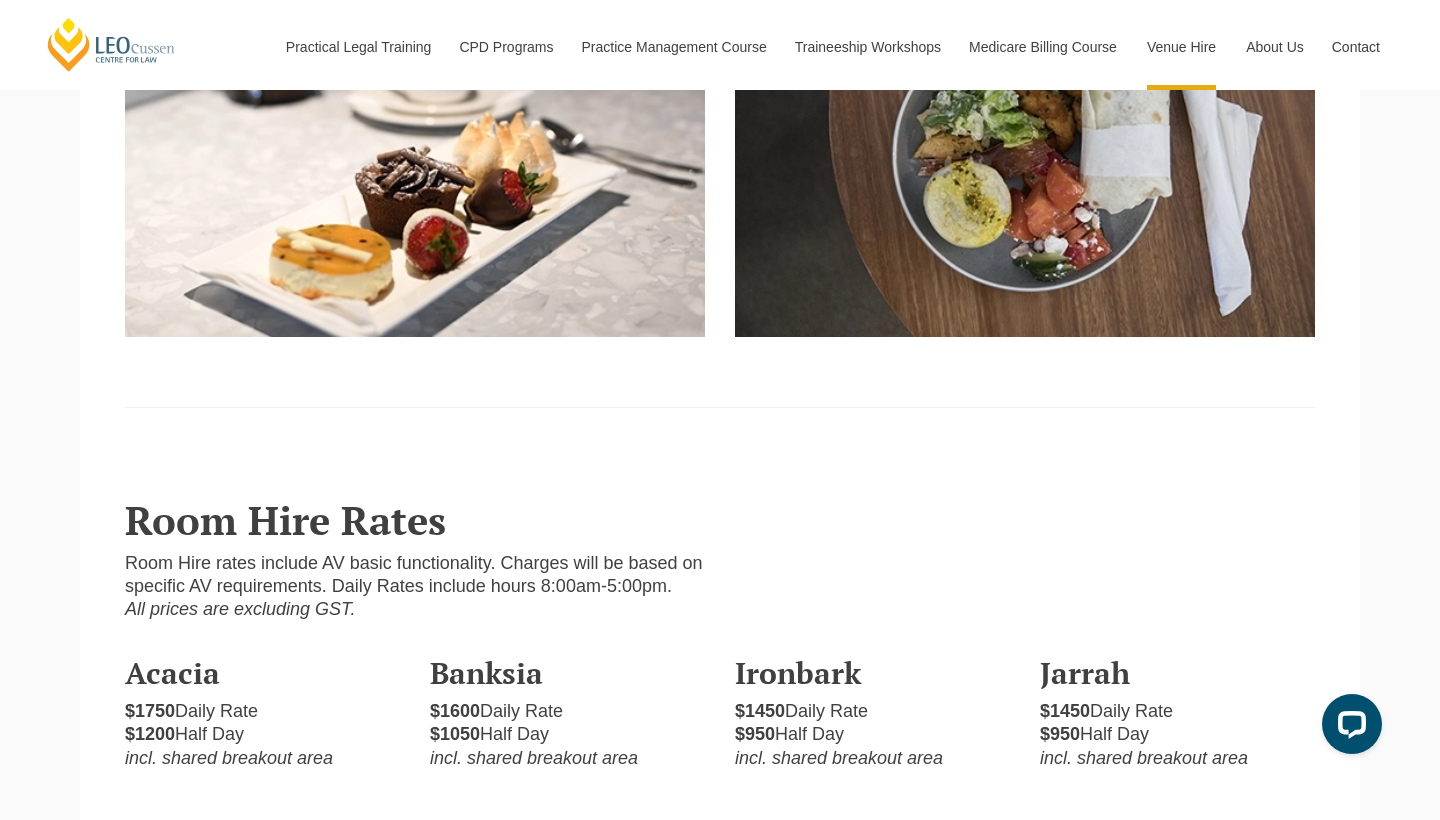 scroll, scrollTop: 4900, scrollLeft: 0, axis: vertical 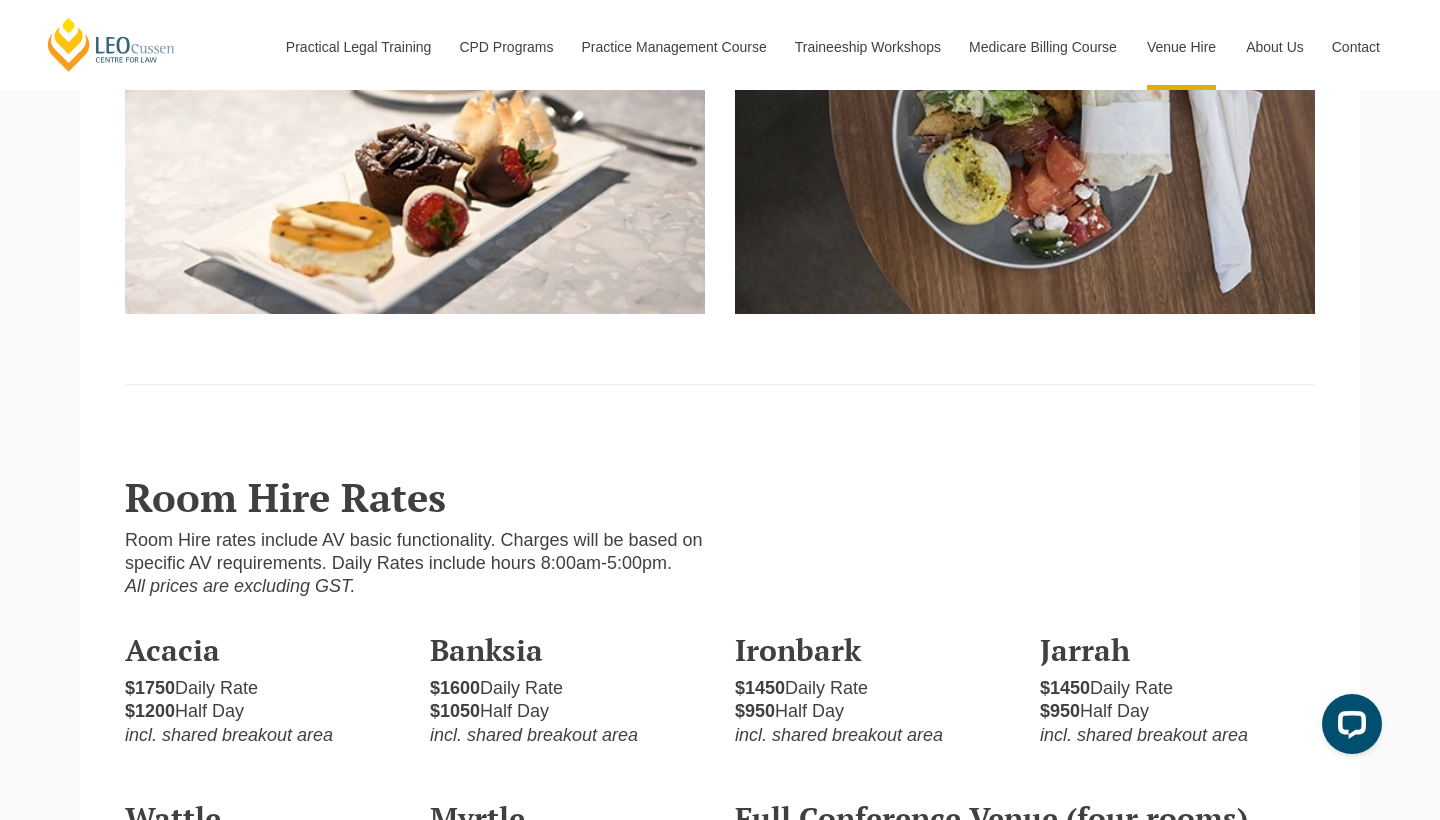 click at bounding box center [415, 138] 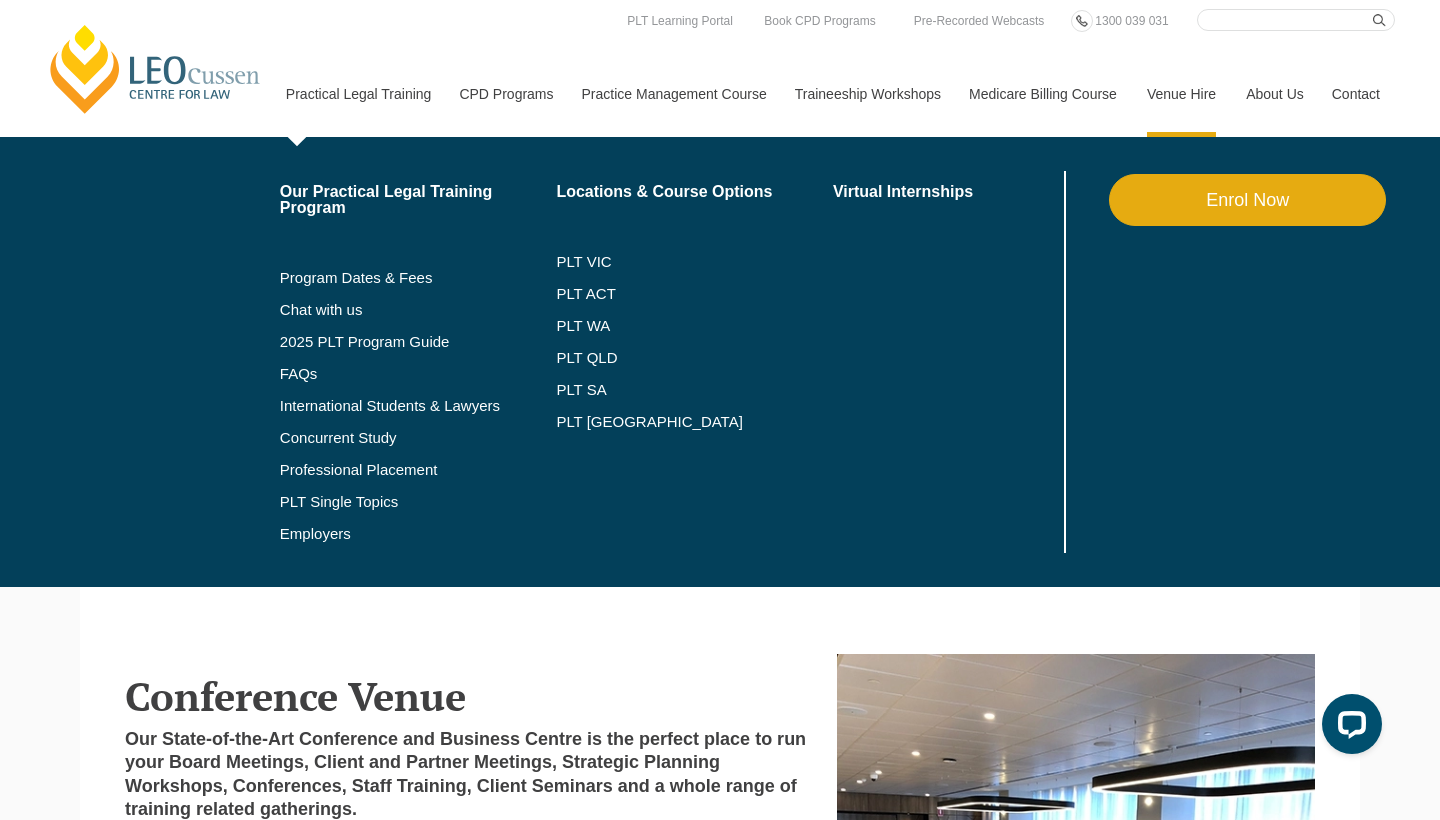 scroll, scrollTop: -1, scrollLeft: 0, axis: vertical 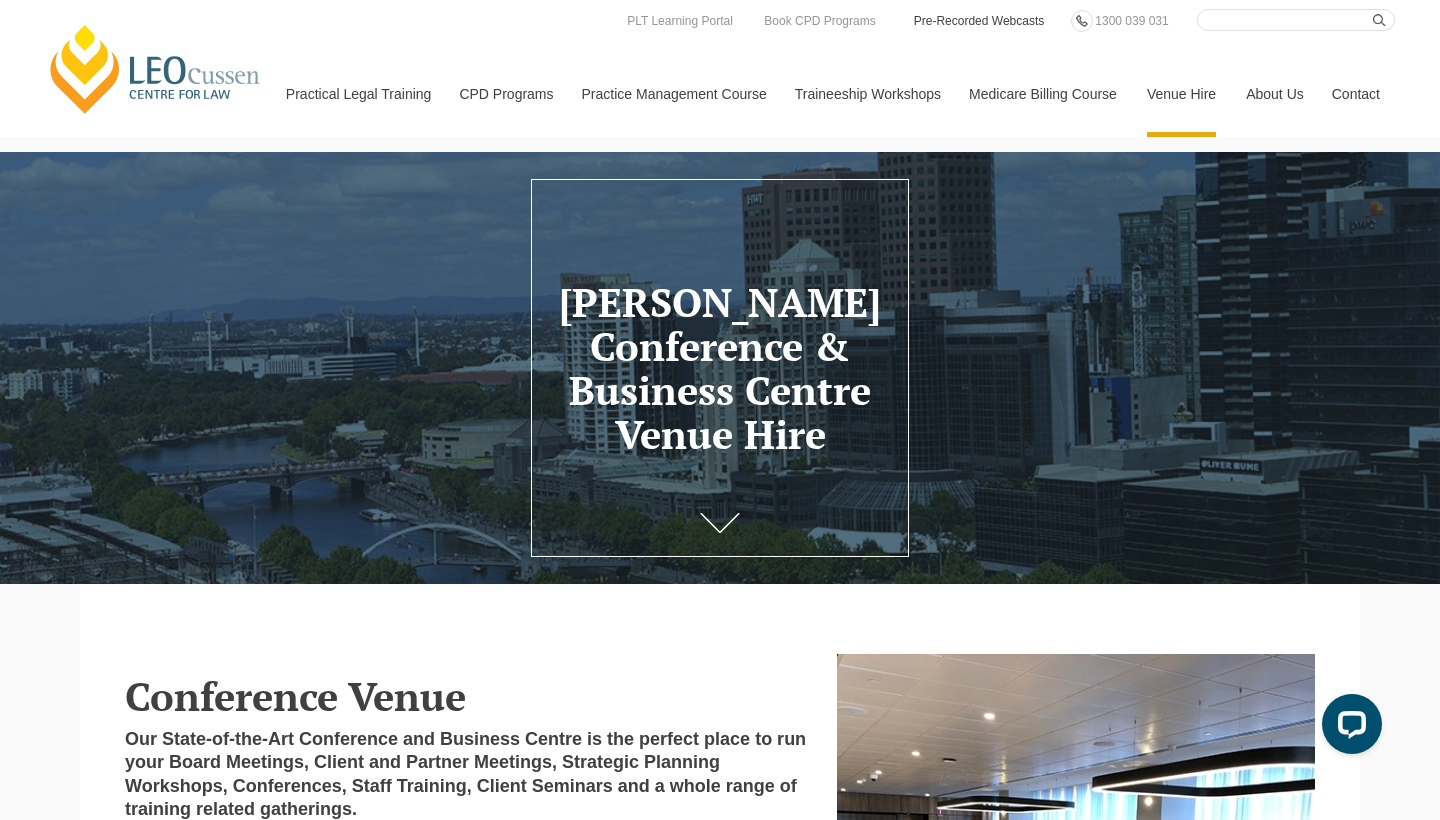 click on "Pre-Recorded Webcasts" at bounding box center [979, 21] 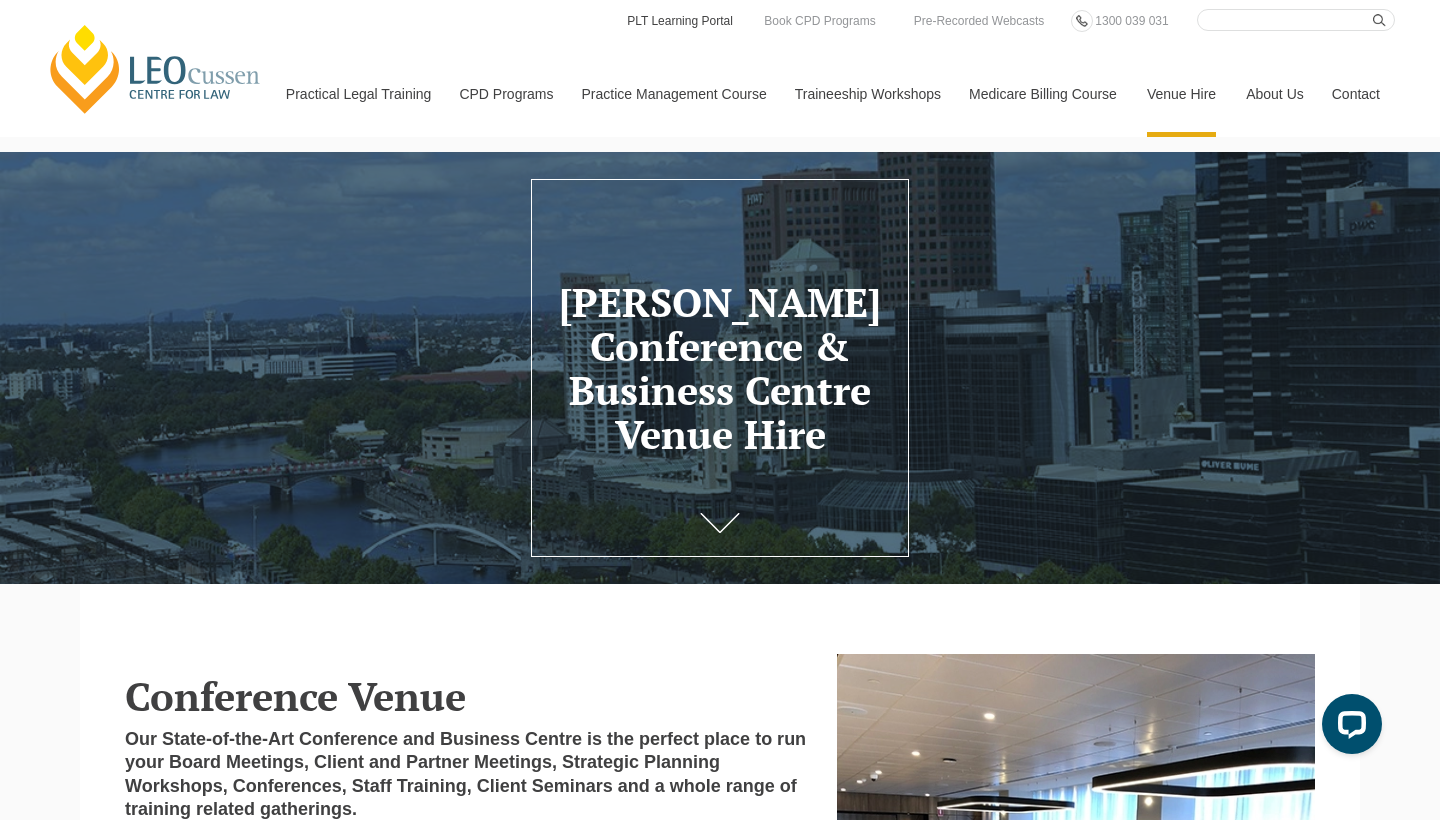 click on "PLT Learning Portal" at bounding box center [680, 21] 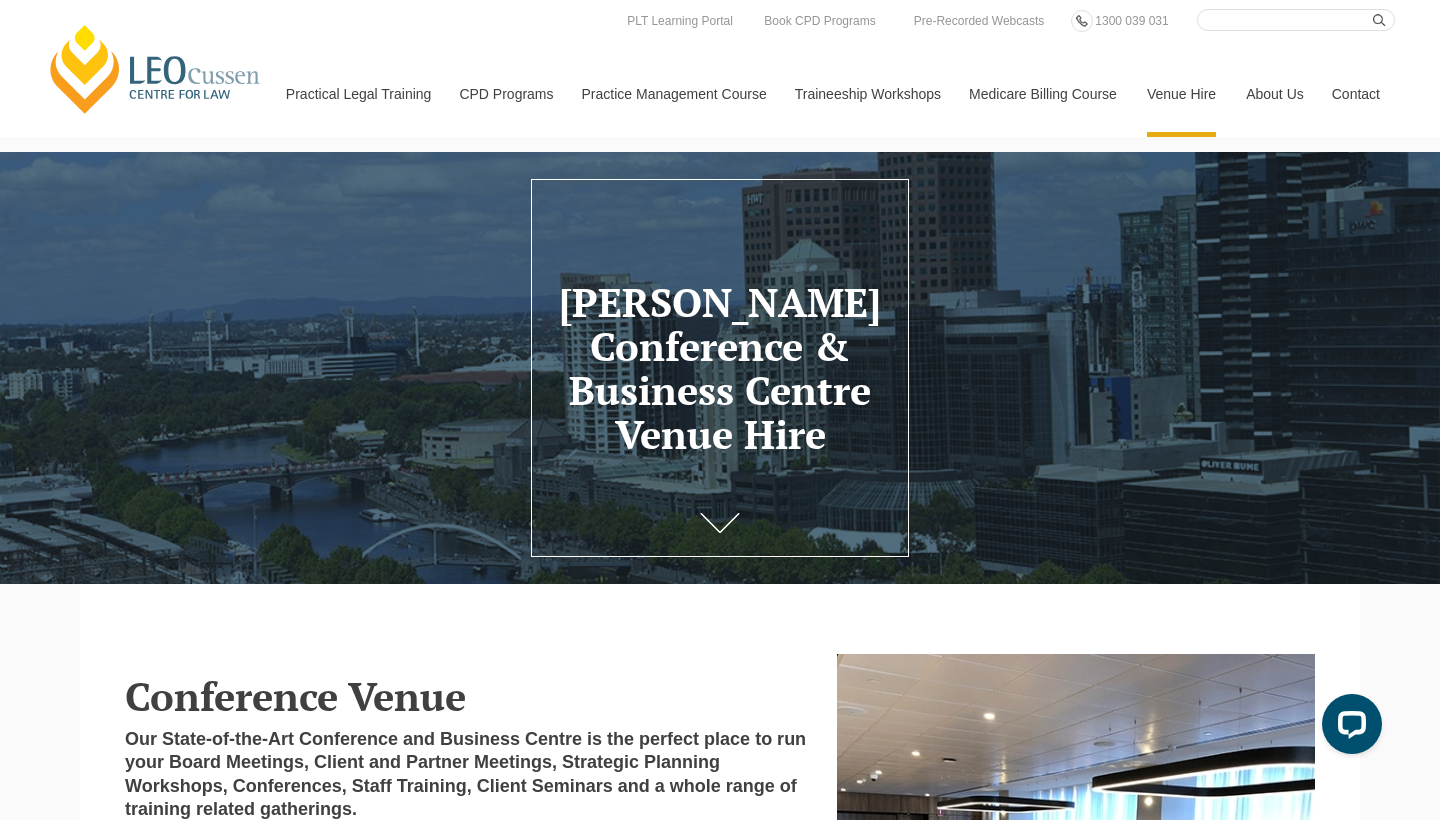 click on "[PERSON_NAME] Centre for Law" at bounding box center [155, 69] 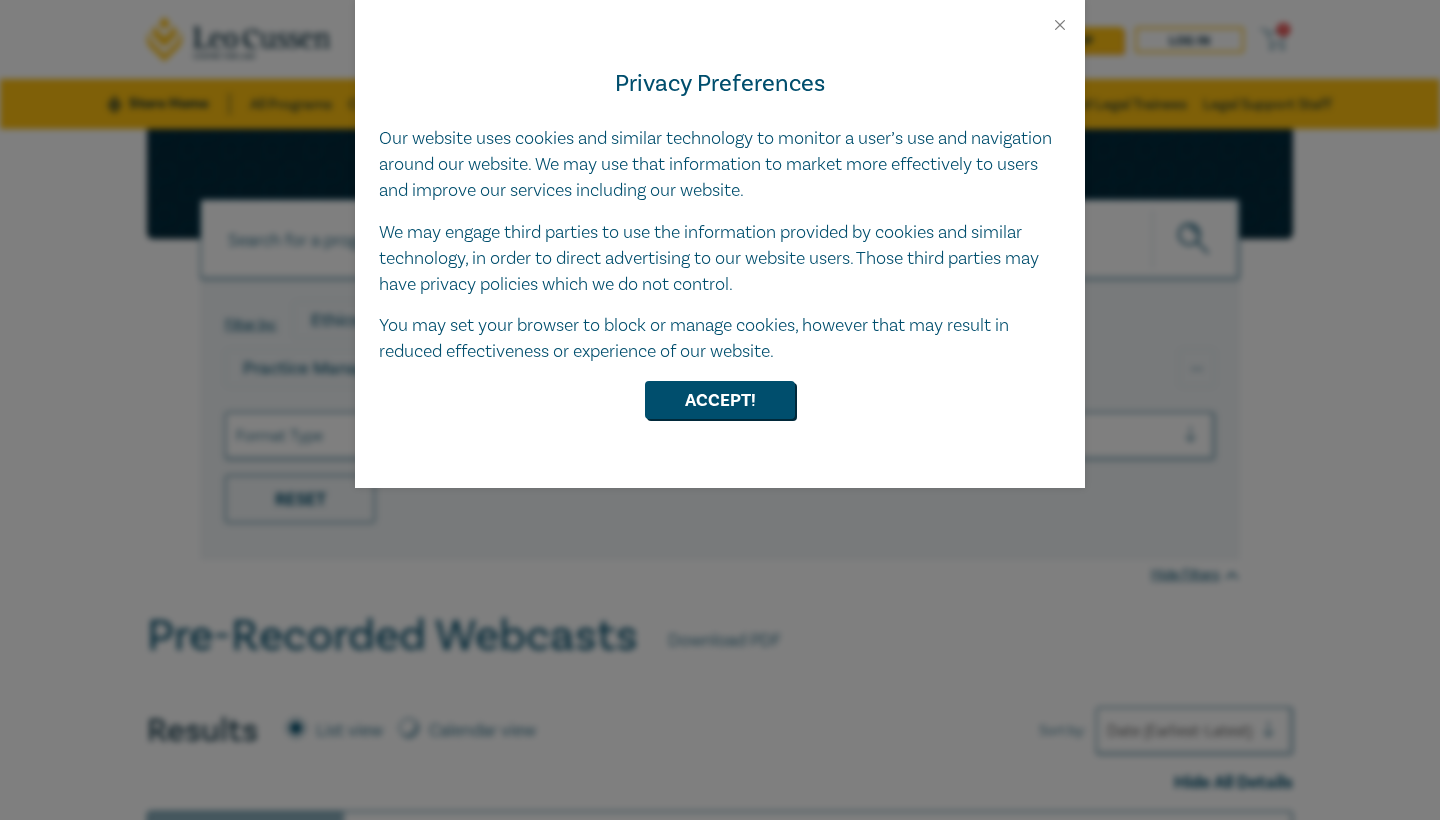 scroll, scrollTop: 0, scrollLeft: 0, axis: both 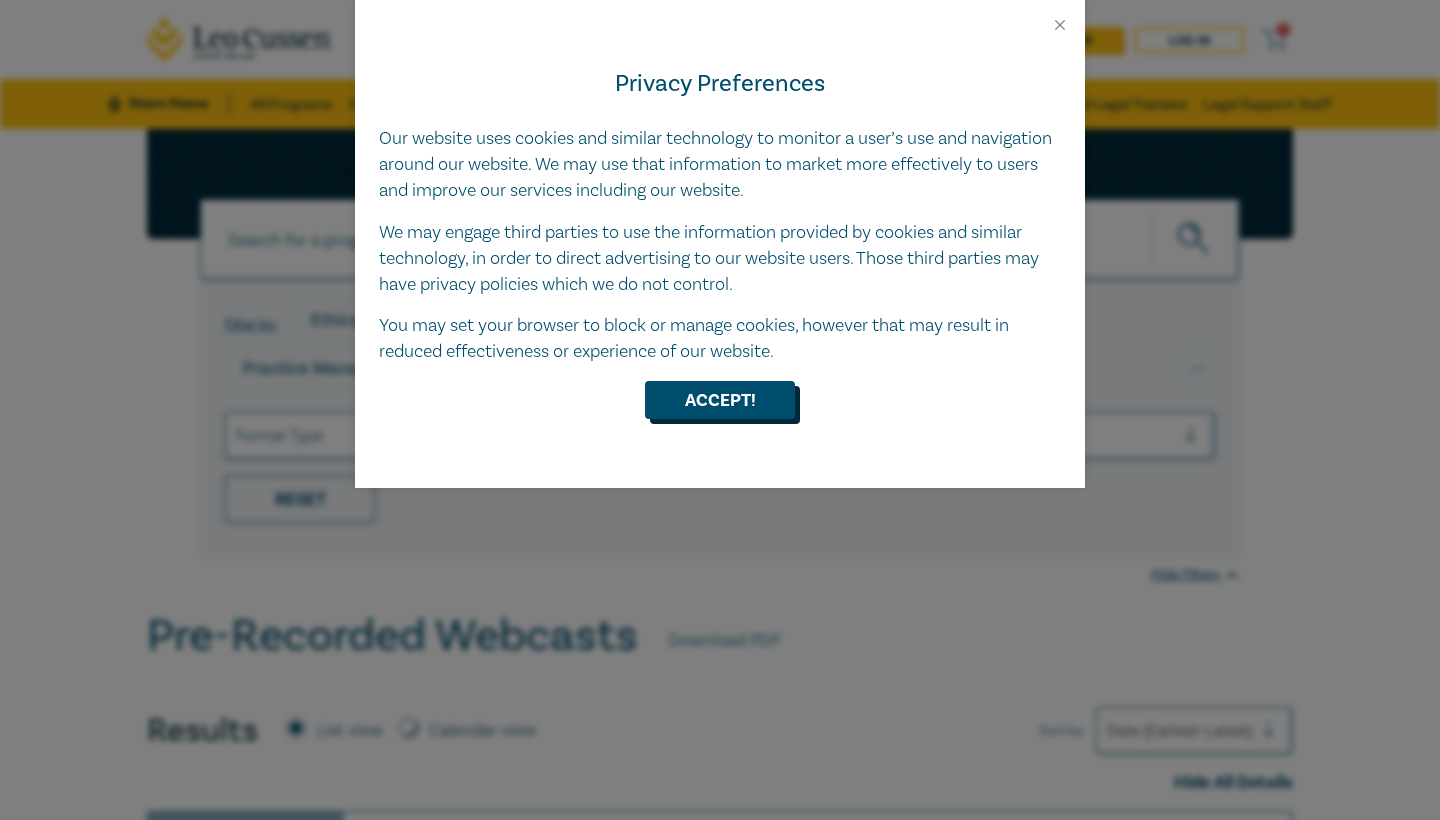 click on "Accept!" at bounding box center [720, 400] 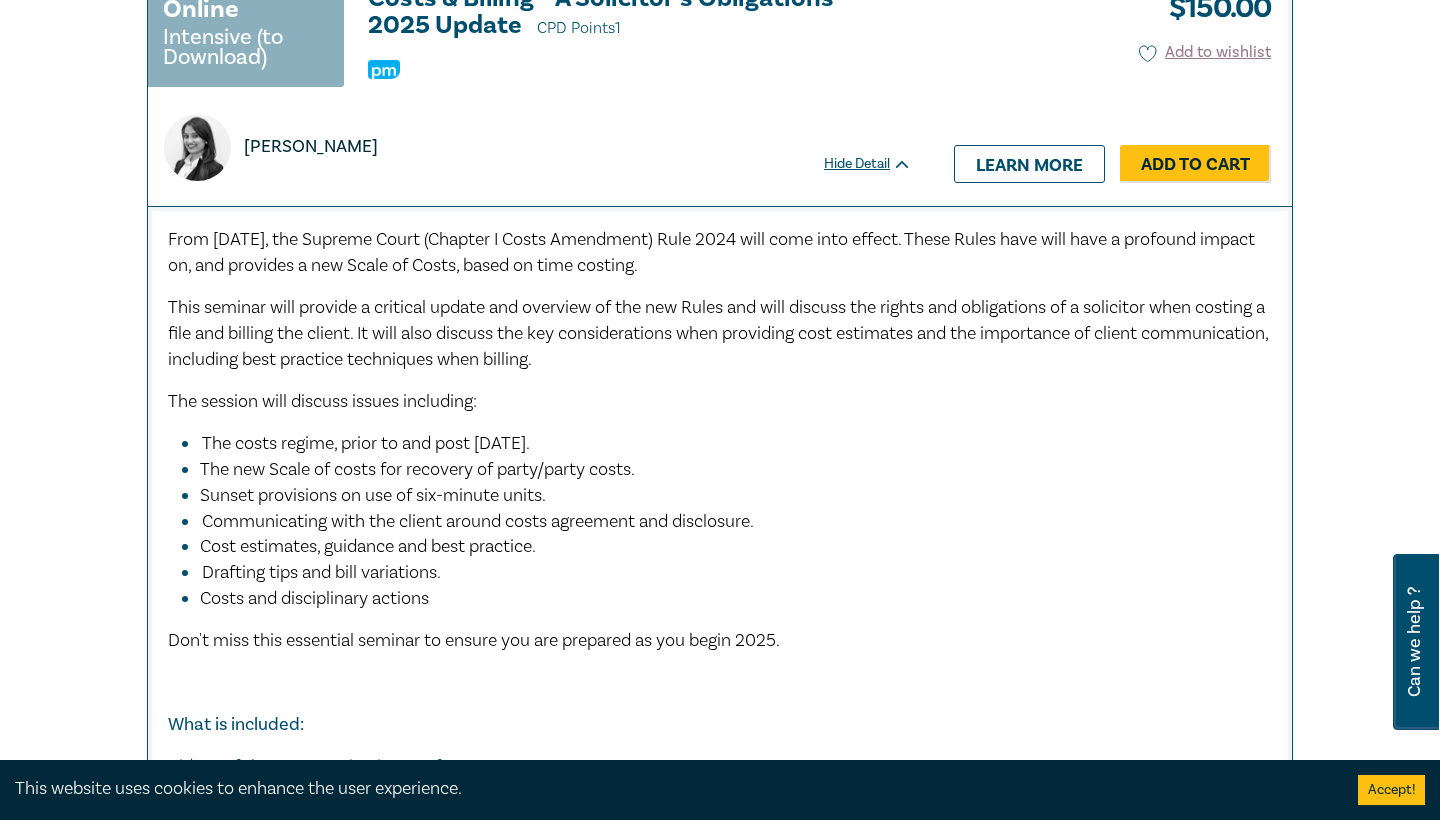 scroll, scrollTop: 875, scrollLeft: 0, axis: vertical 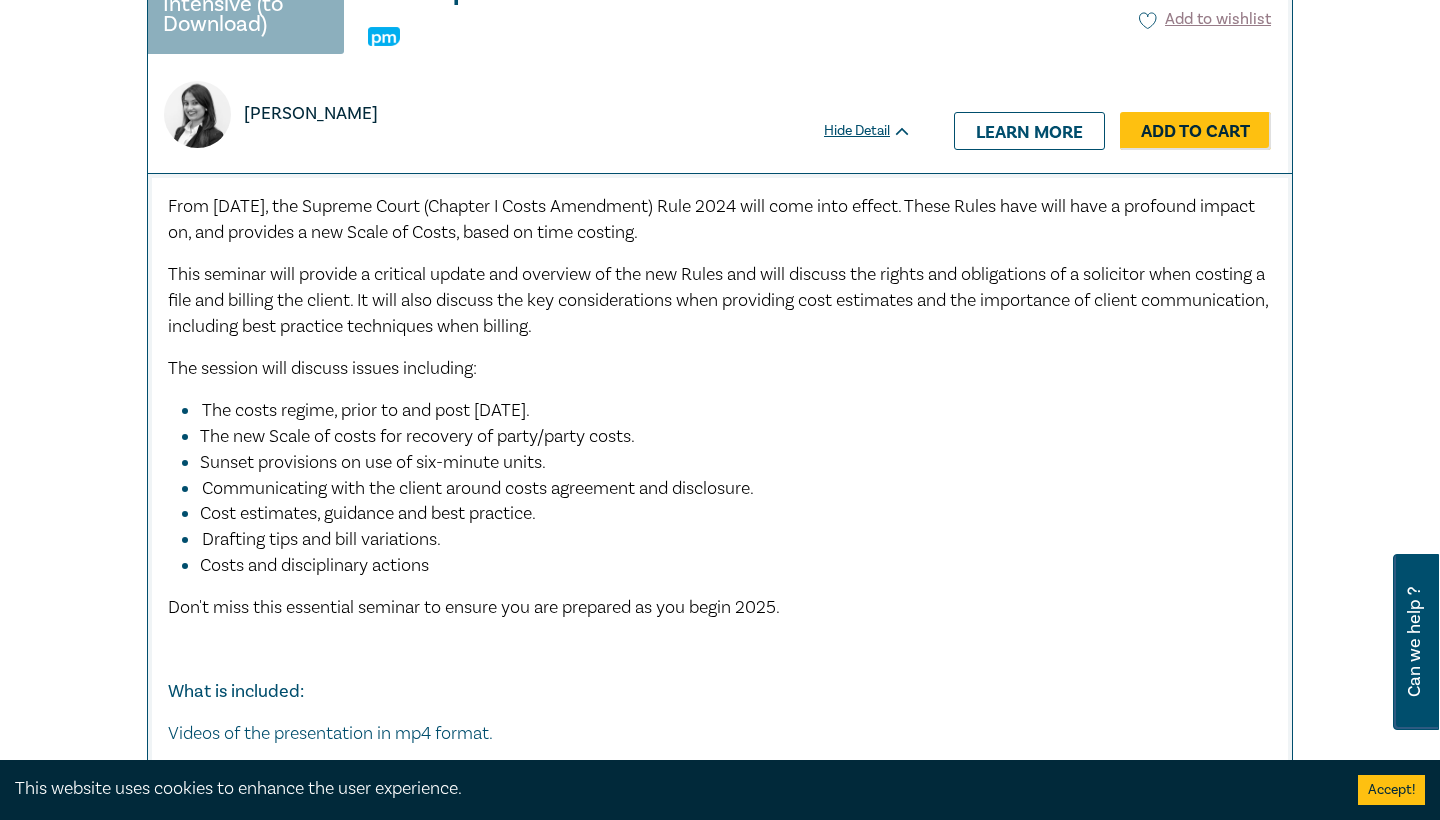 click at bounding box center [197, 114] 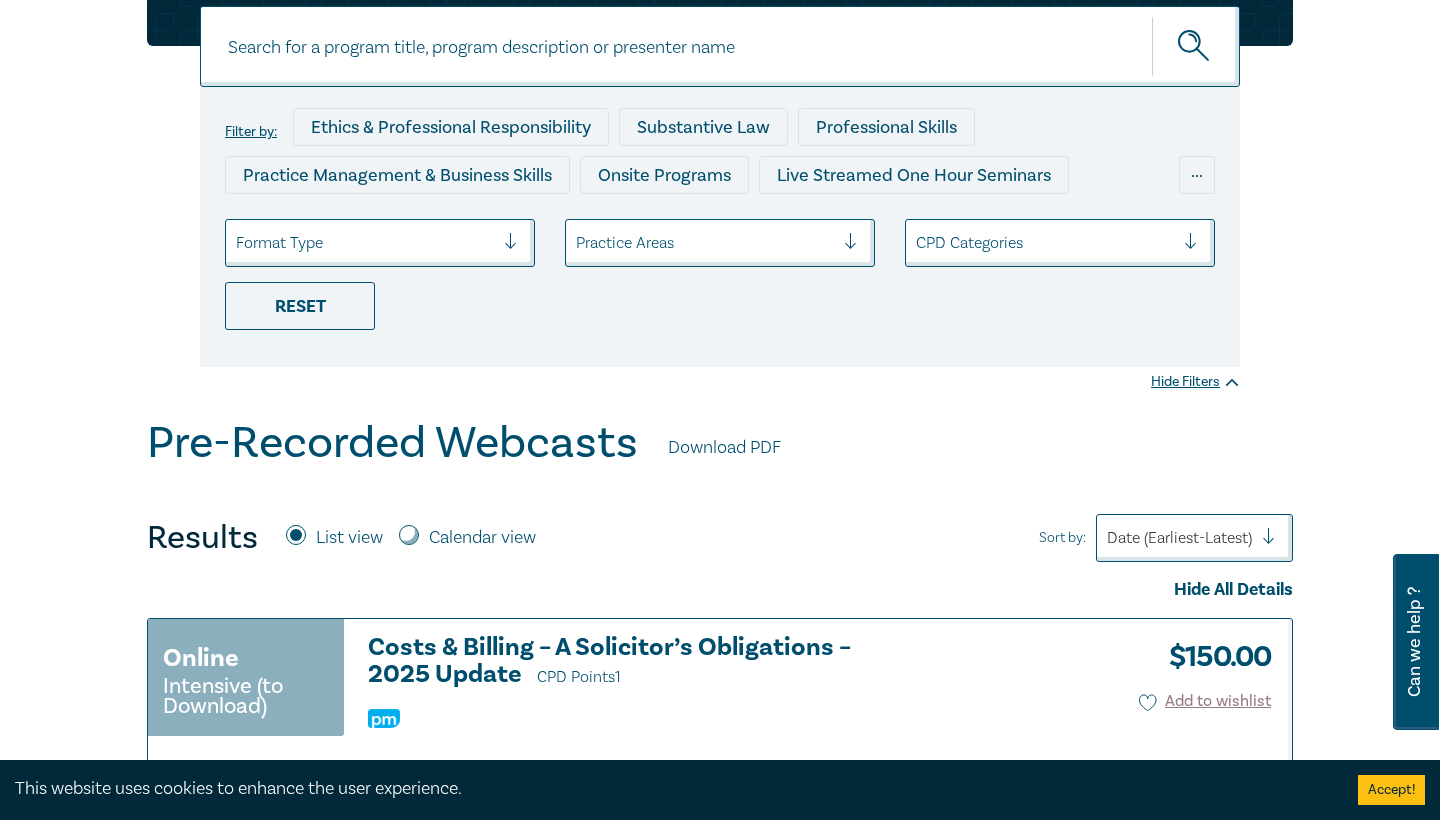 scroll, scrollTop: 150, scrollLeft: 0, axis: vertical 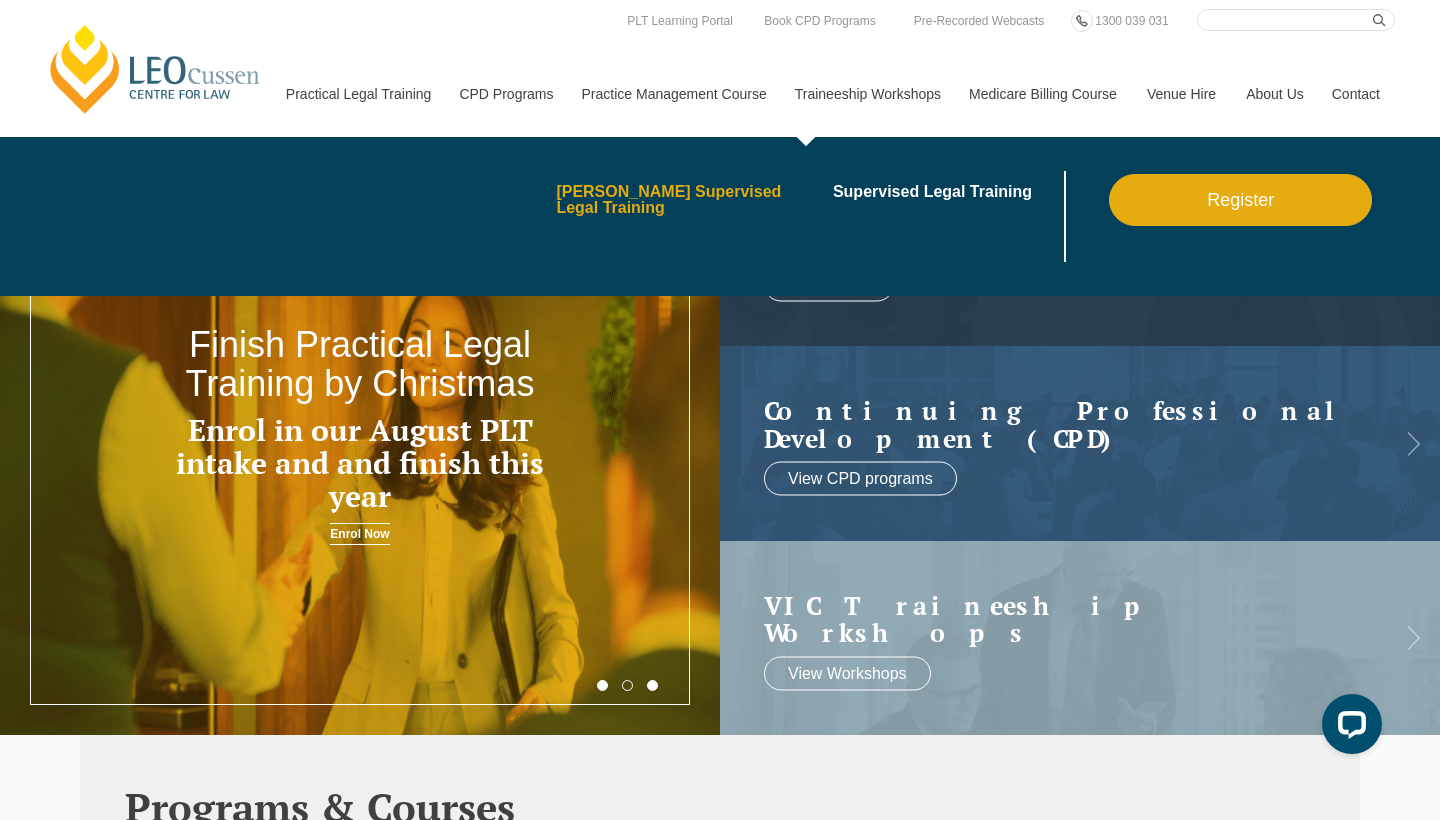 click on "[PERSON_NAME] Supervised Legal Training" at bounding box center (687, 200) 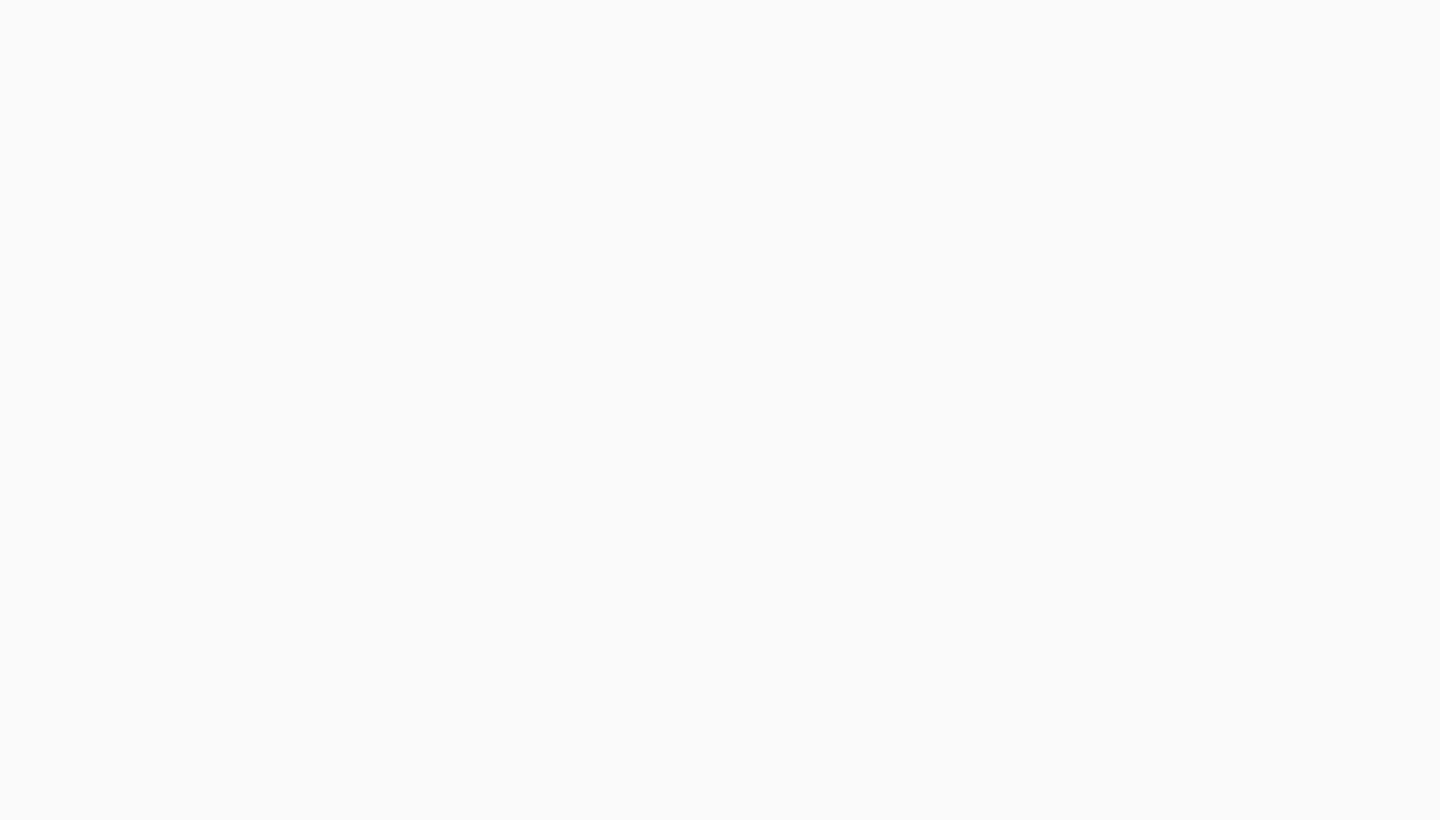 scroll, scrollTop: 0, scrollLeft: 0, axis: both 